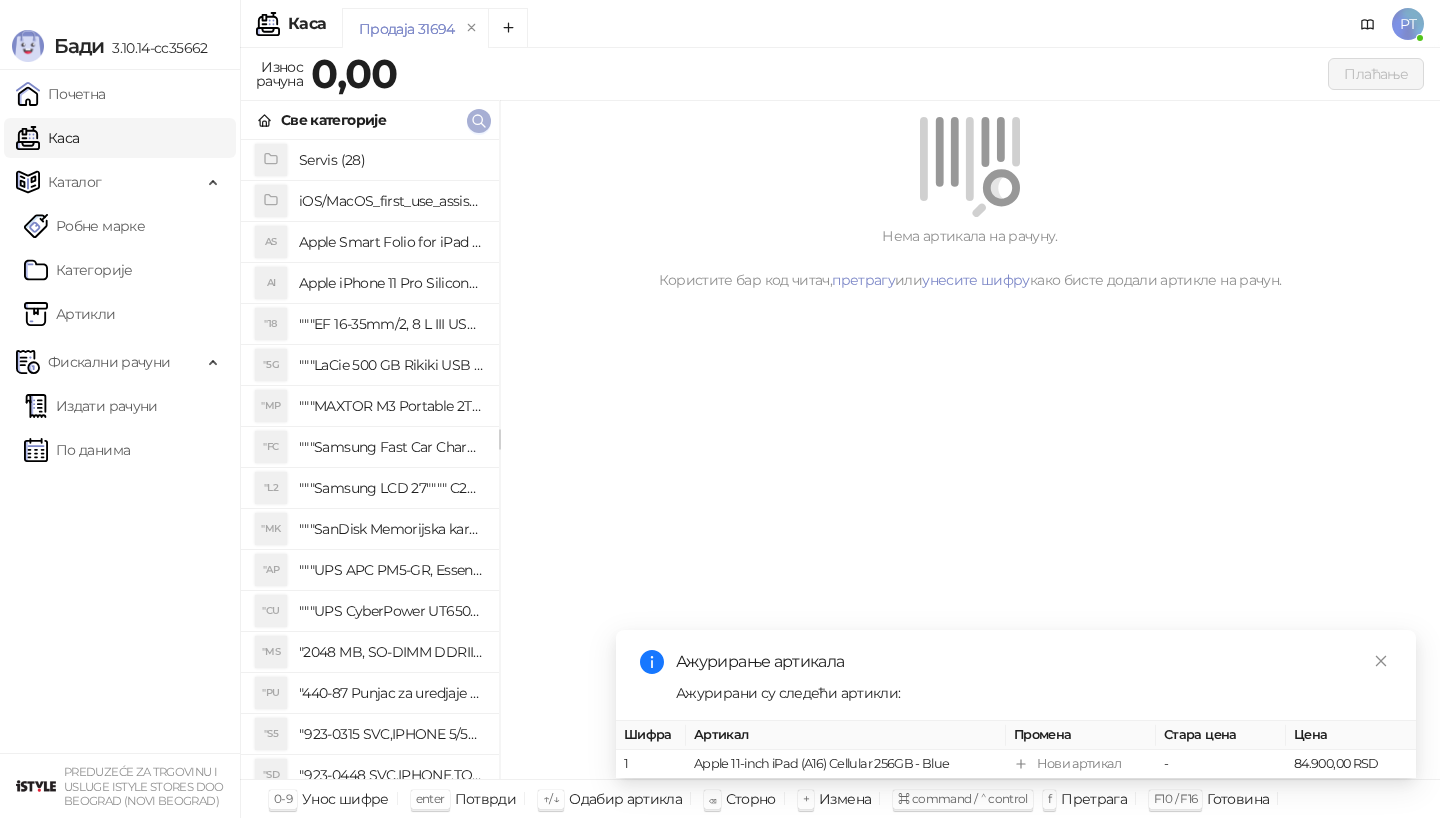 scroll, scrollTop: 0, scrollLeft: 0, axis: both 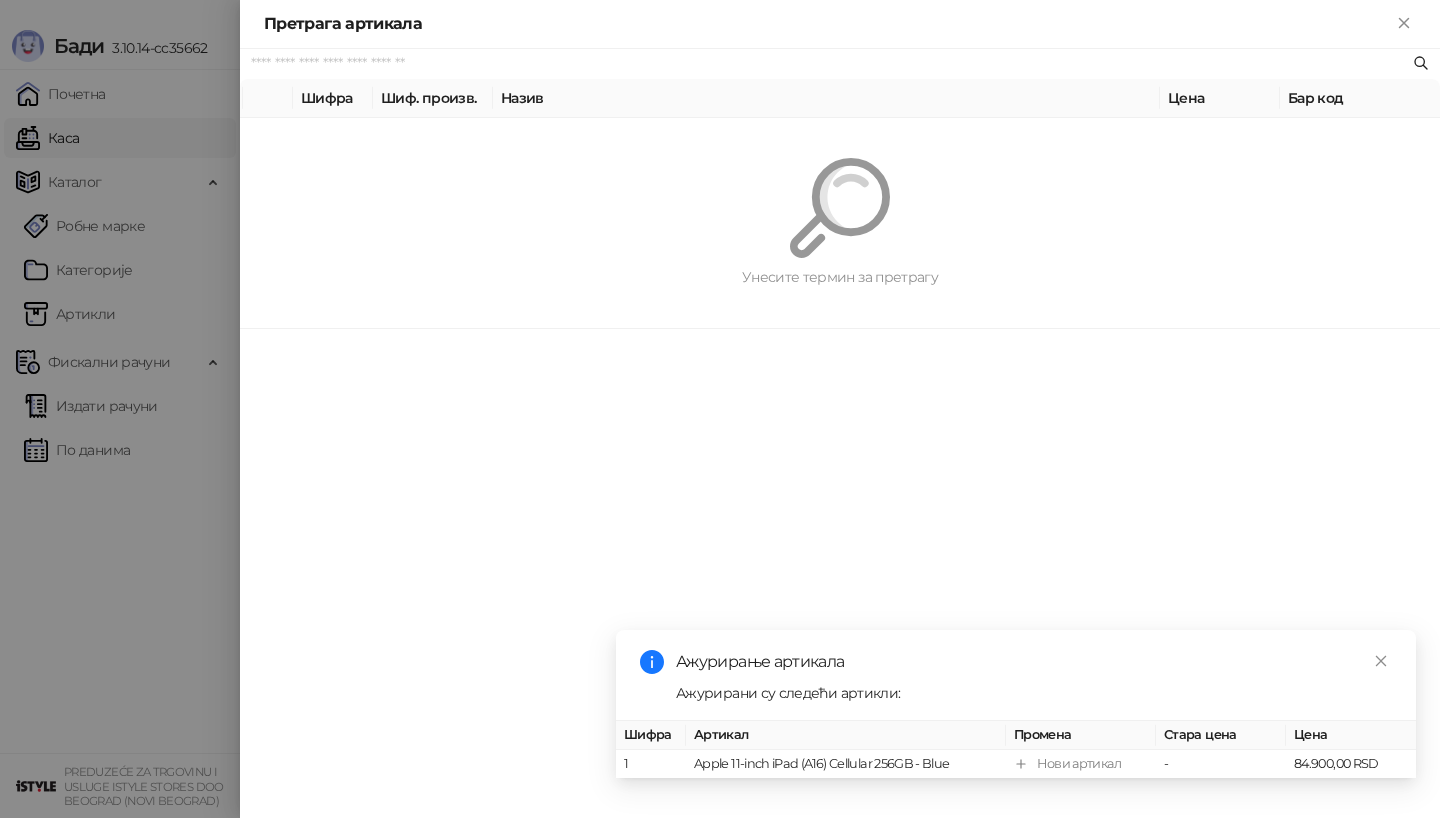 paste on "*********" 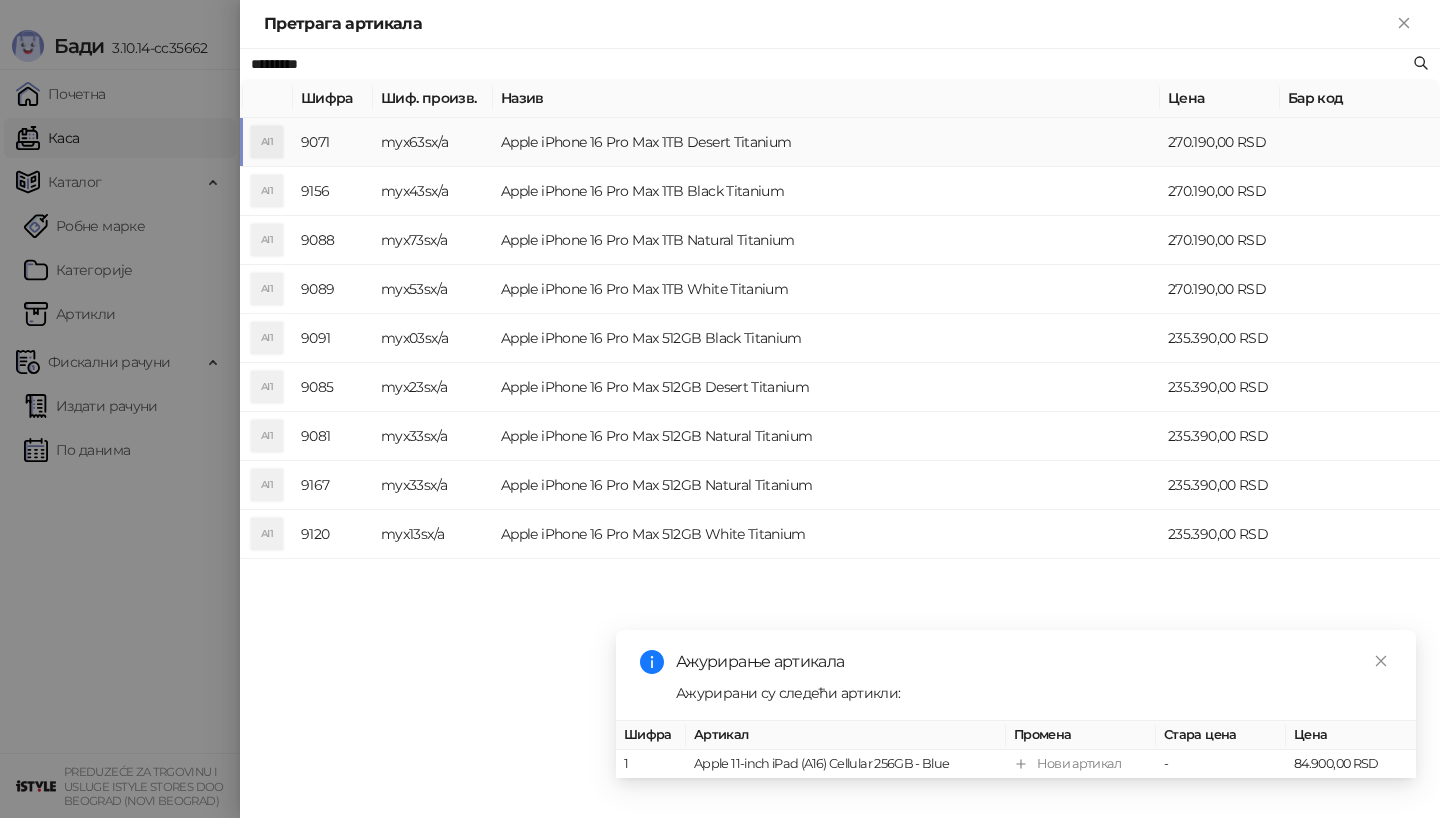 click on "AI1" at bounding box center (267, 142) 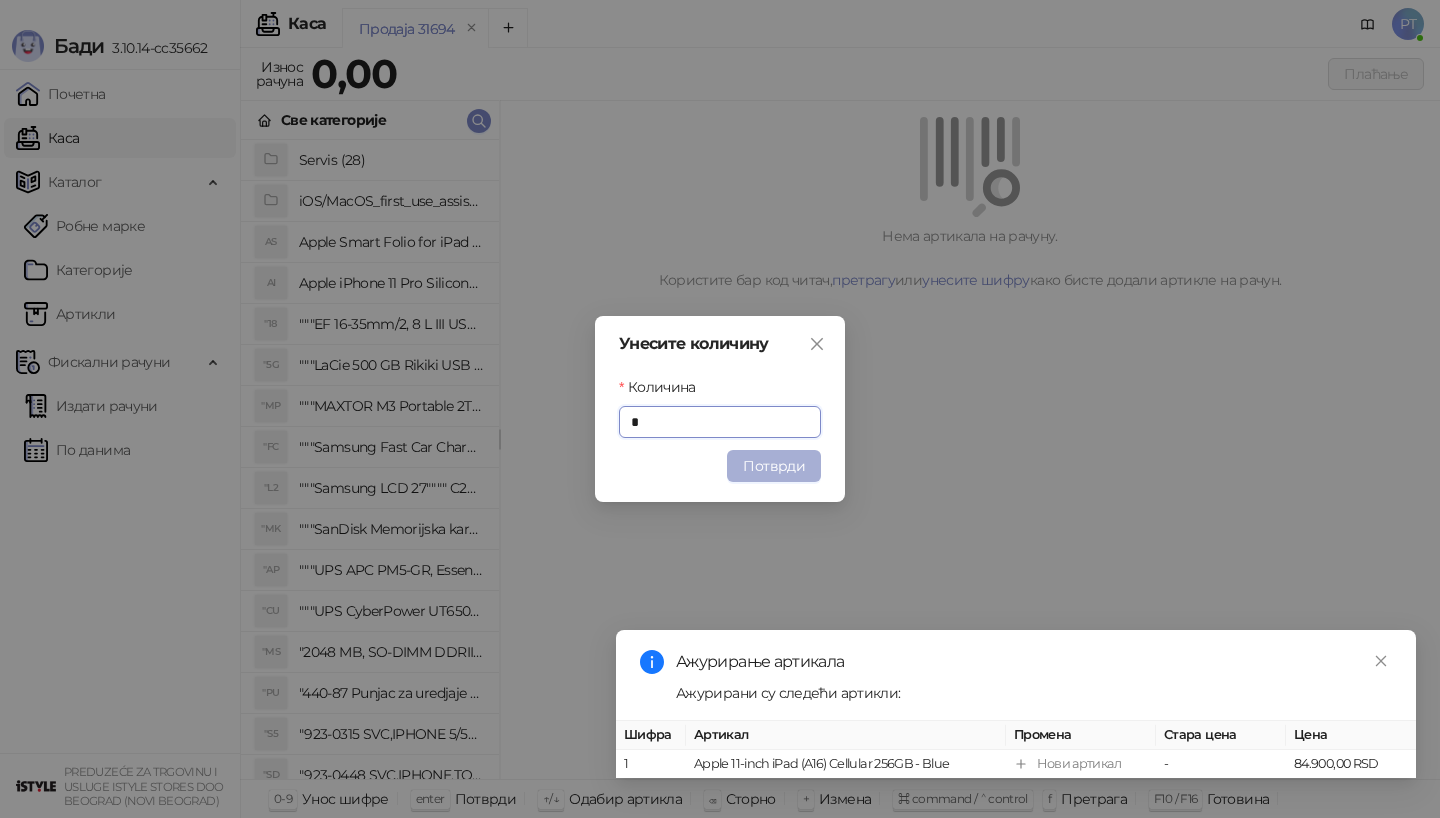 click on "Потврди" at bounding box center [774, 466] 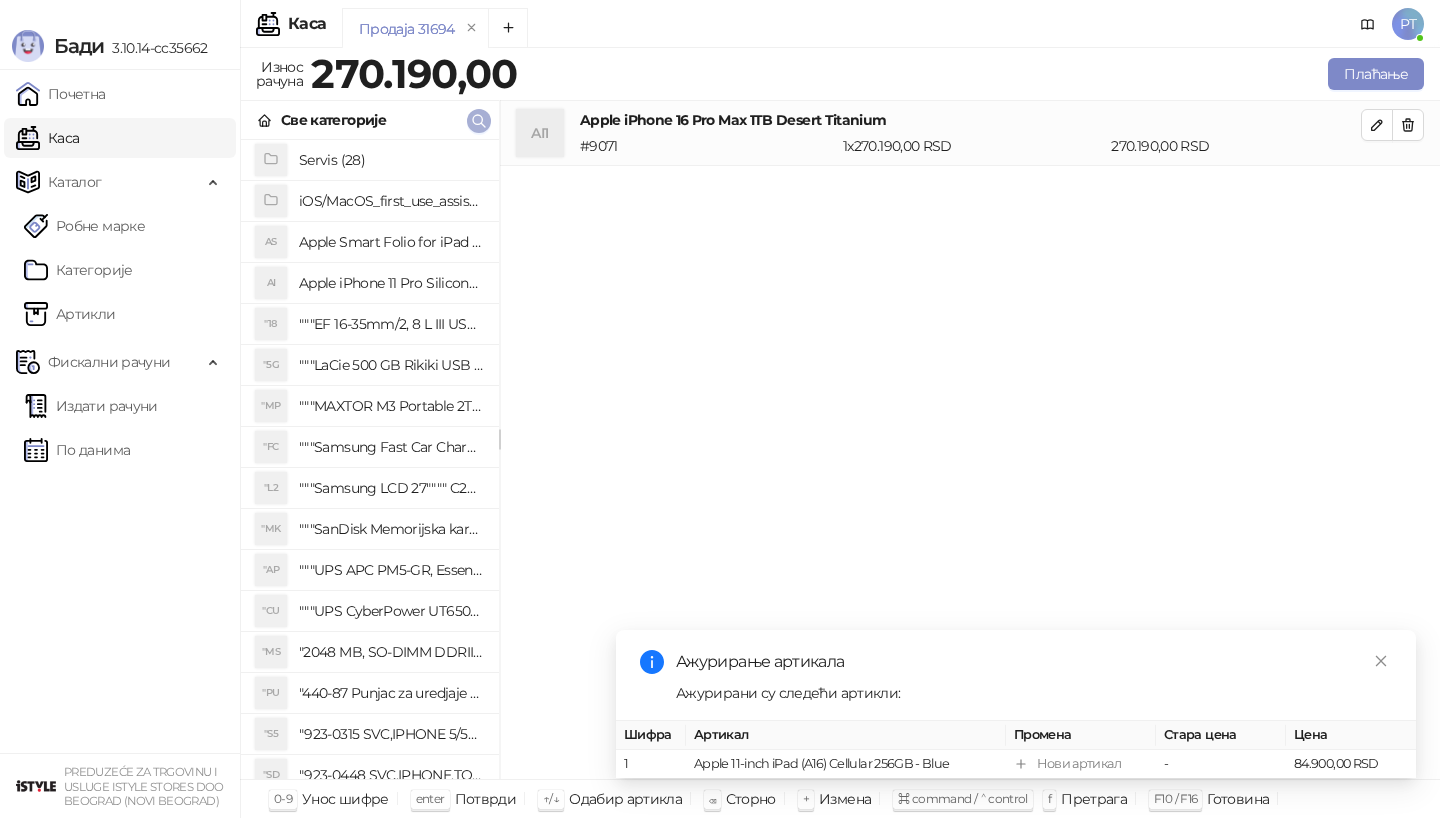 click 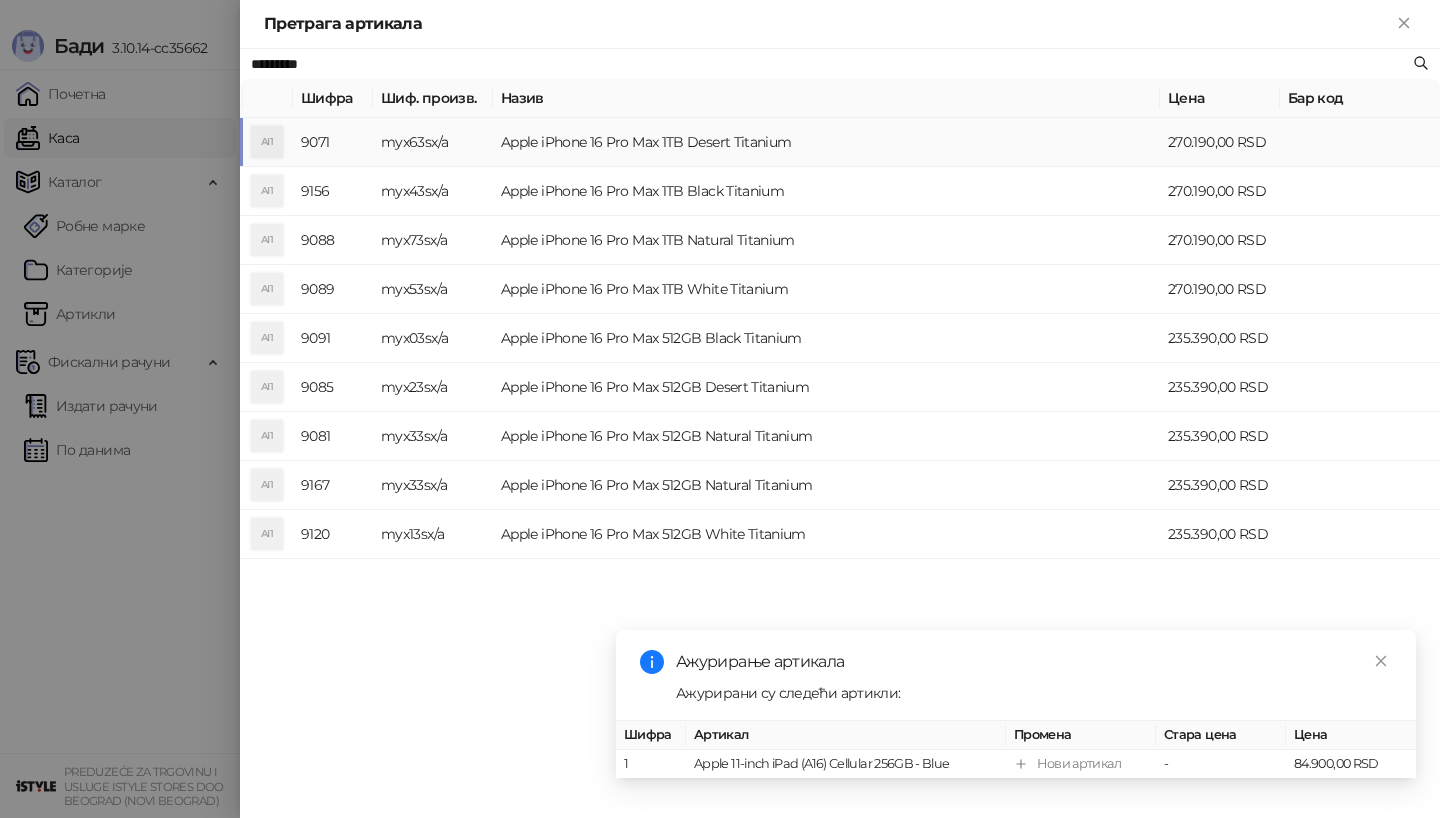 paste 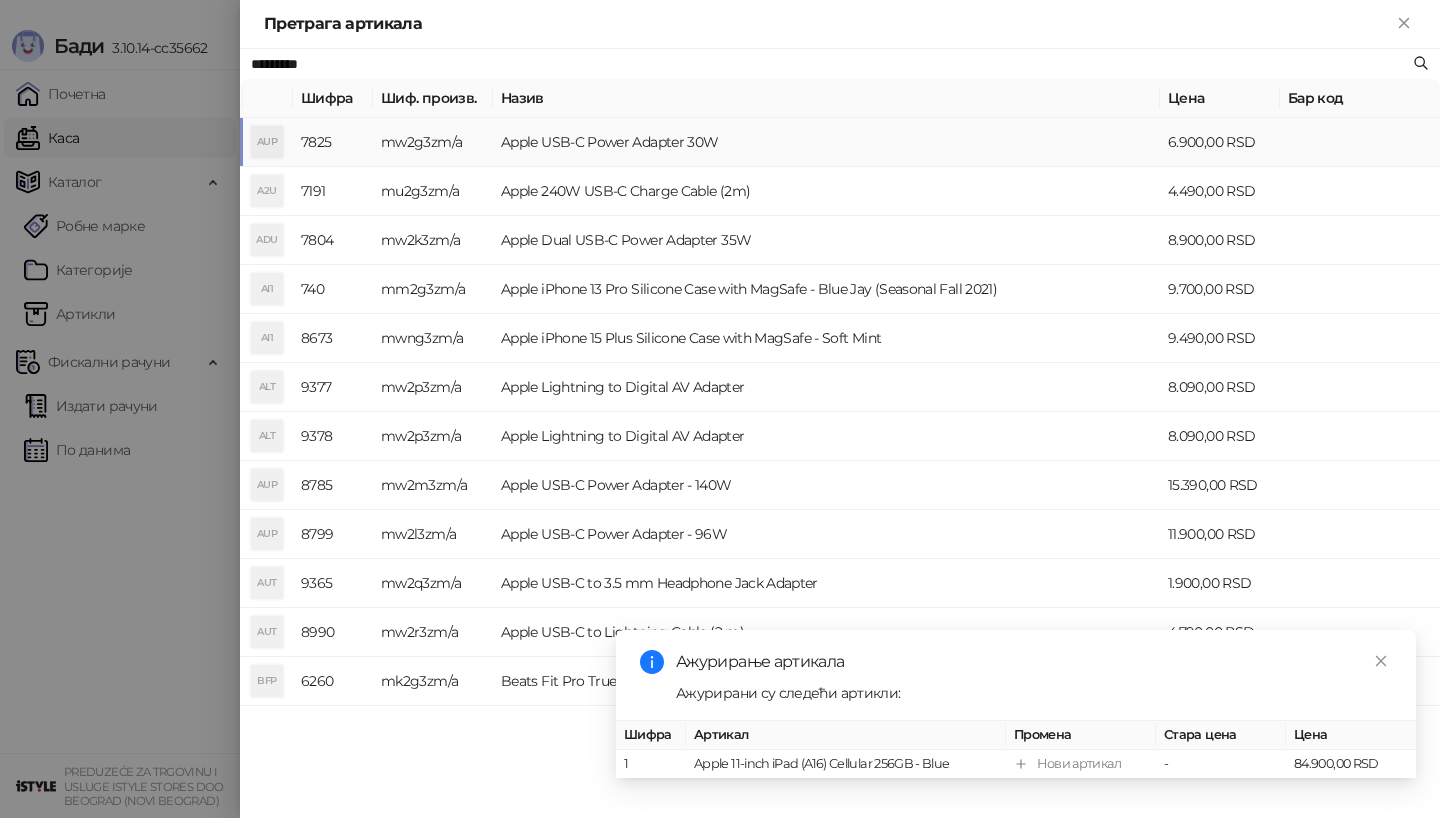 click on "AUP" at bounding box center (267, 142) 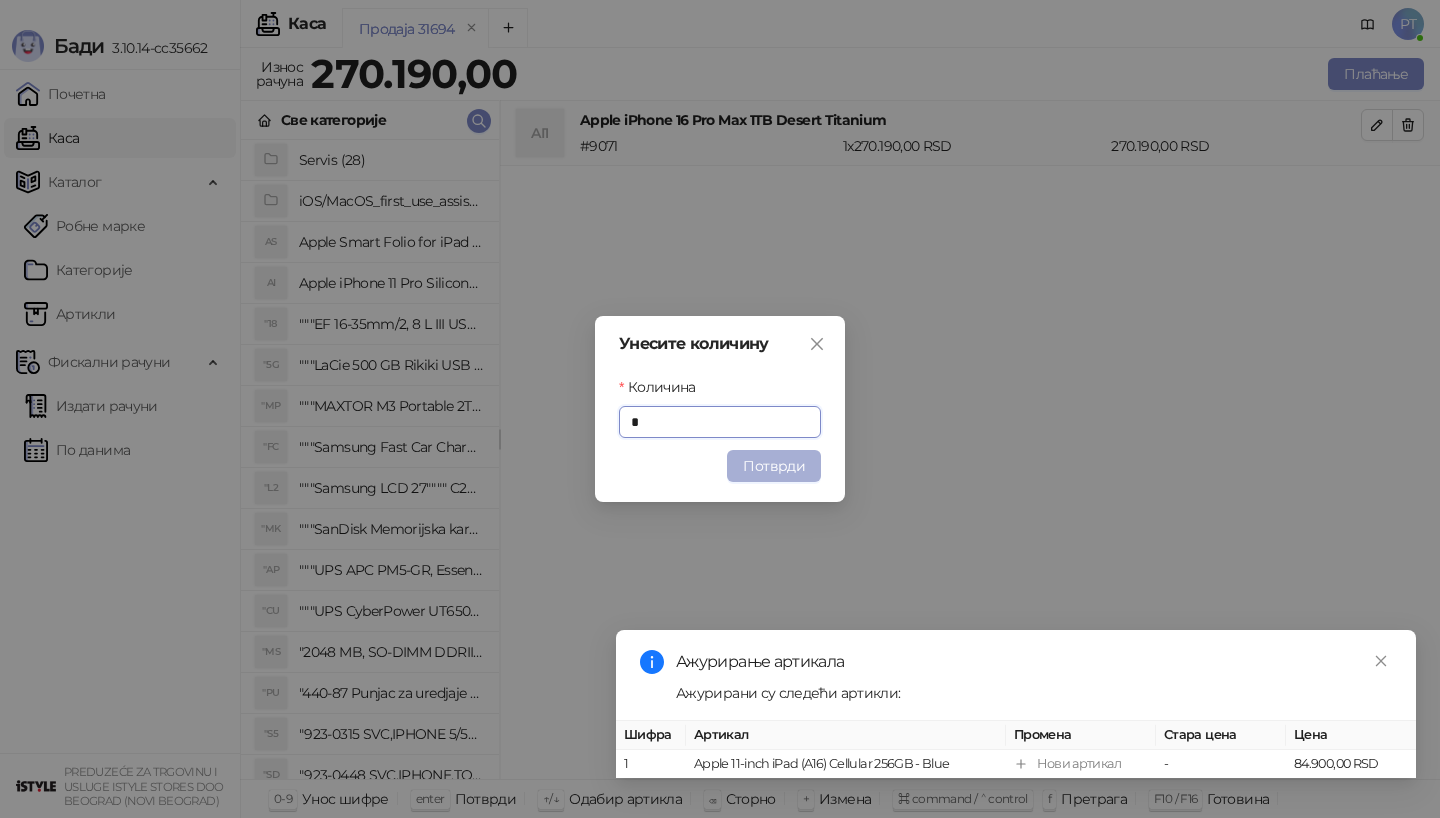 click on "Потврди" at bounding box center [774, 466] 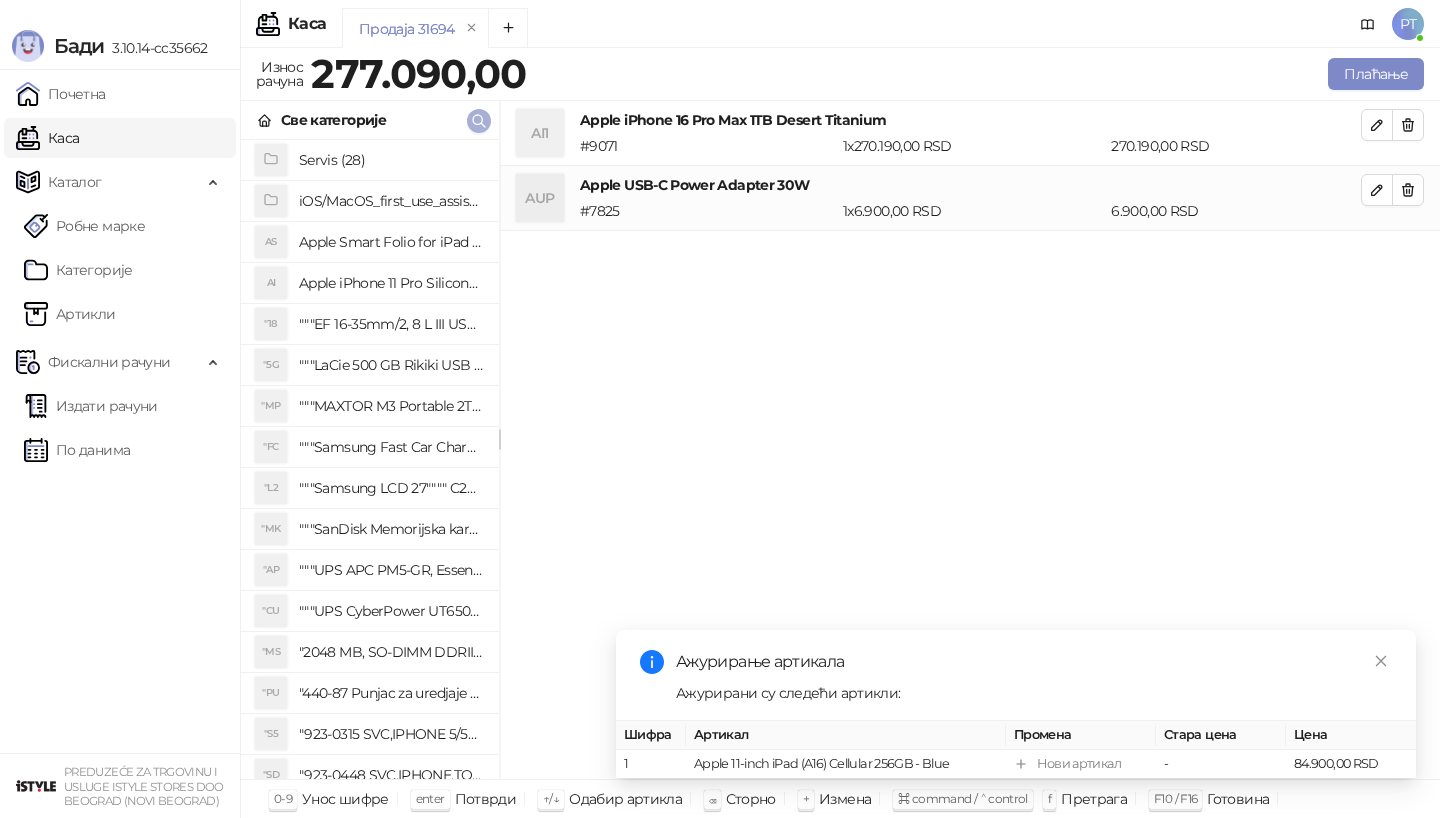 click 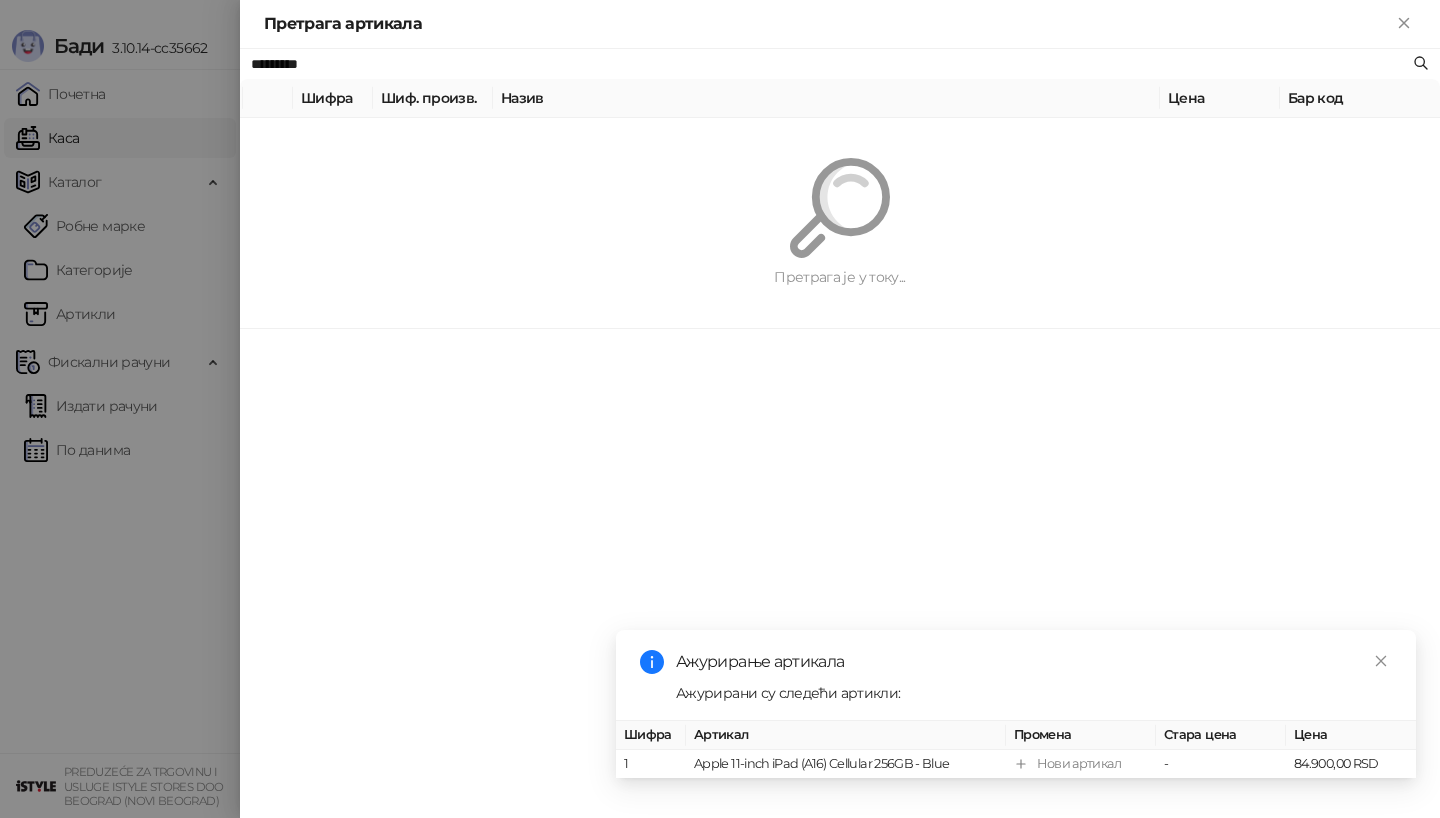 paste on "**********" 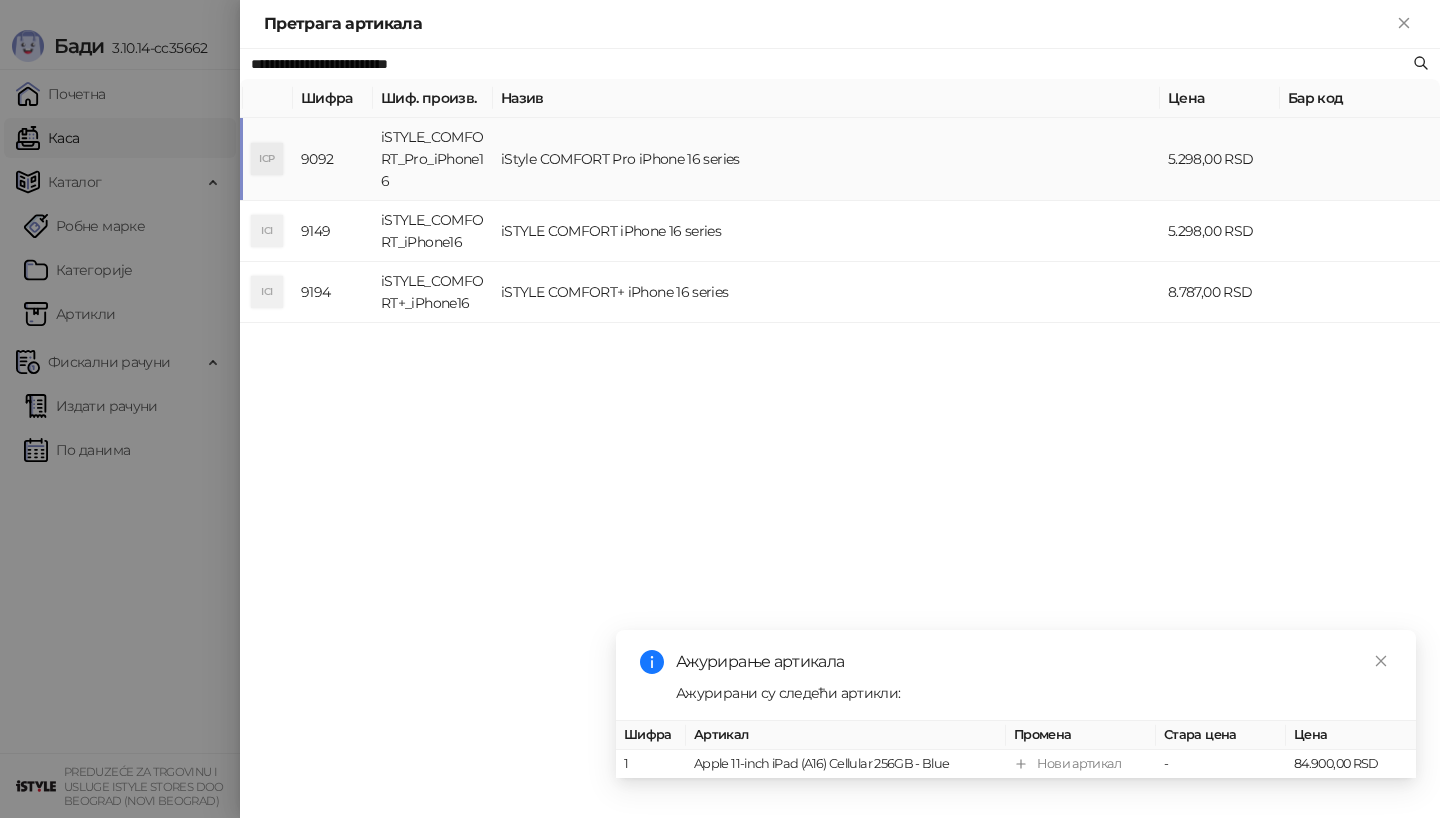 click on "ICP" at bounding box center (268, 159) 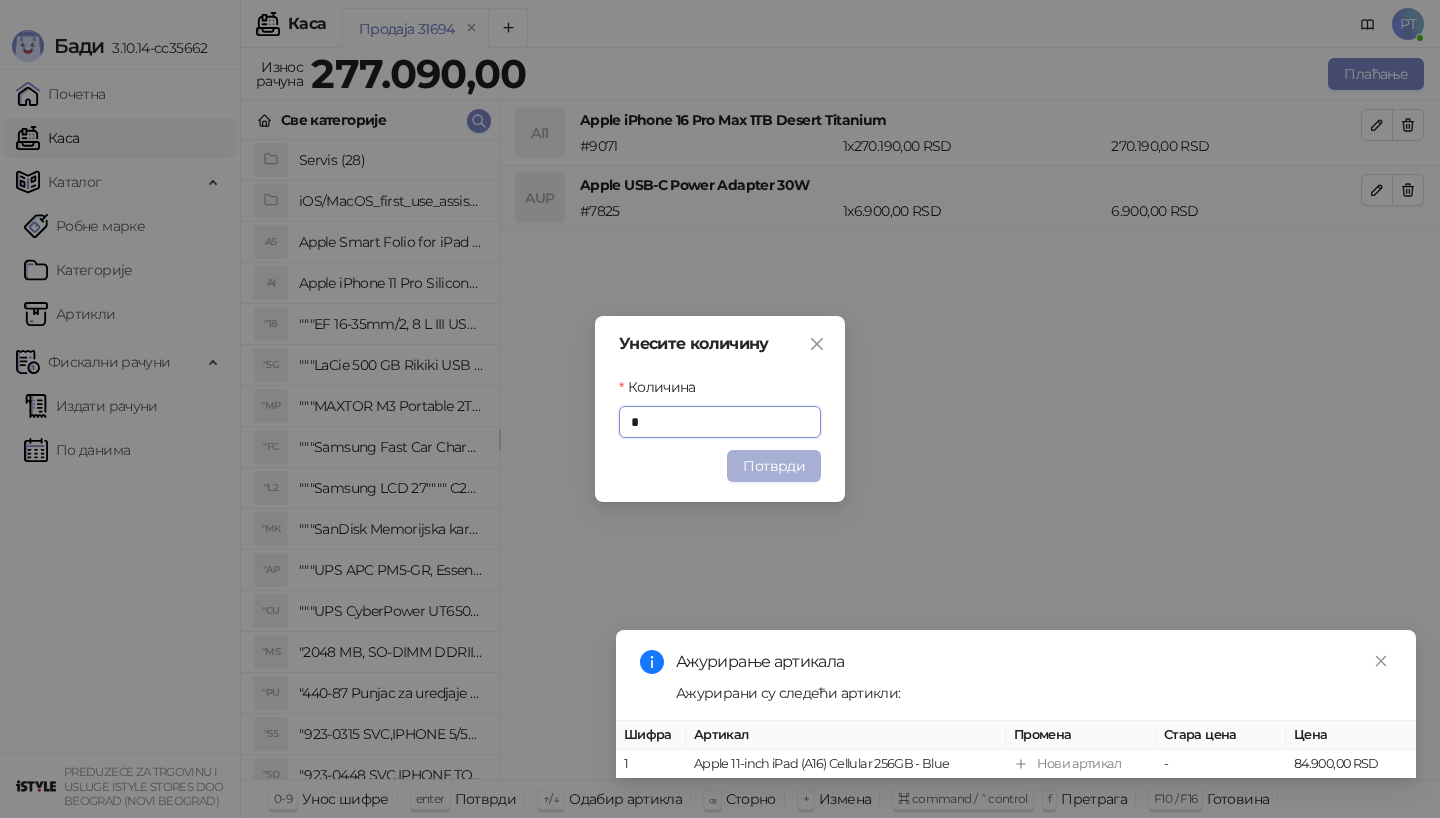 click on "Потврди" at bounding box center [774, 466] 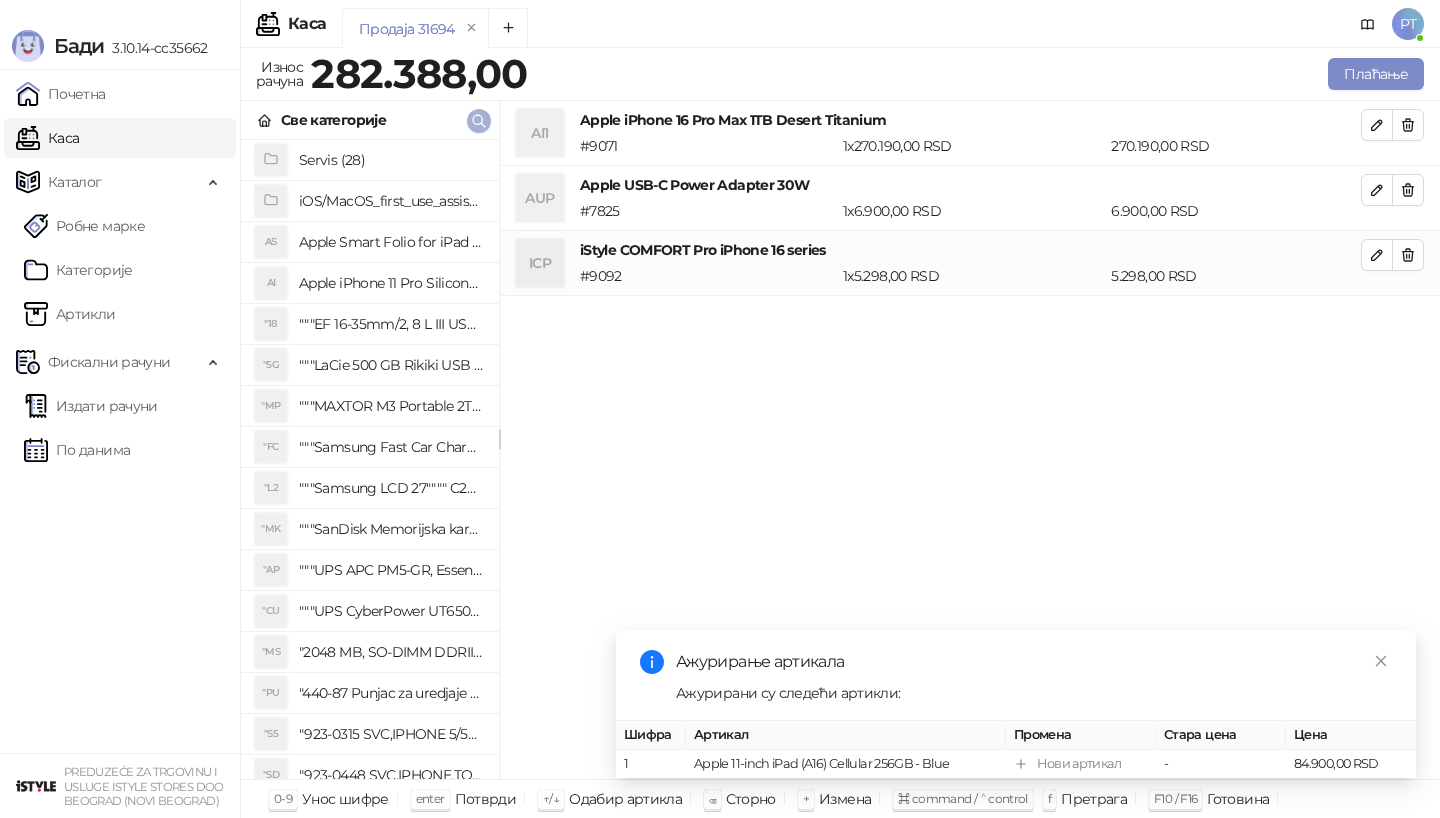 click 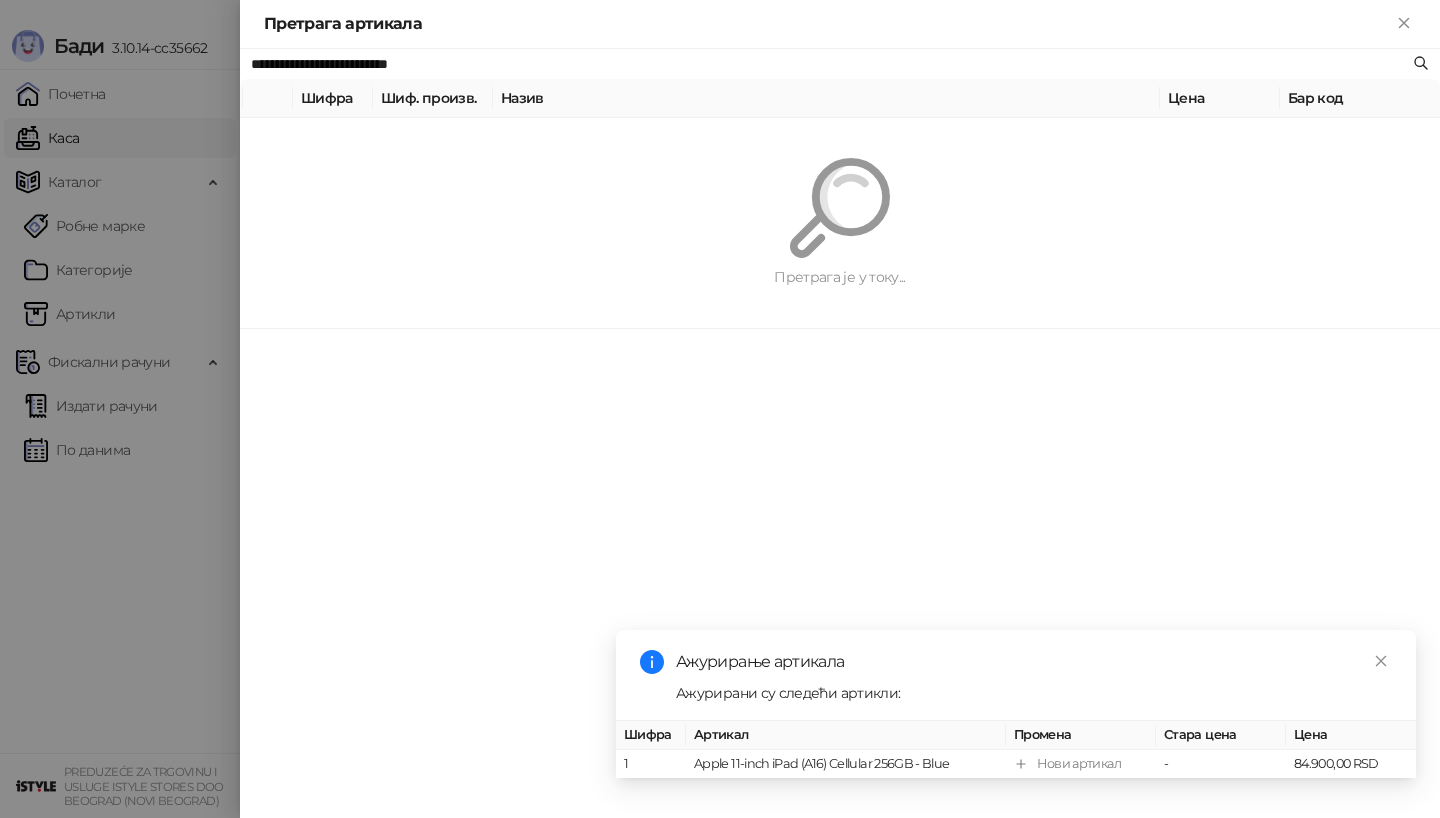 paste 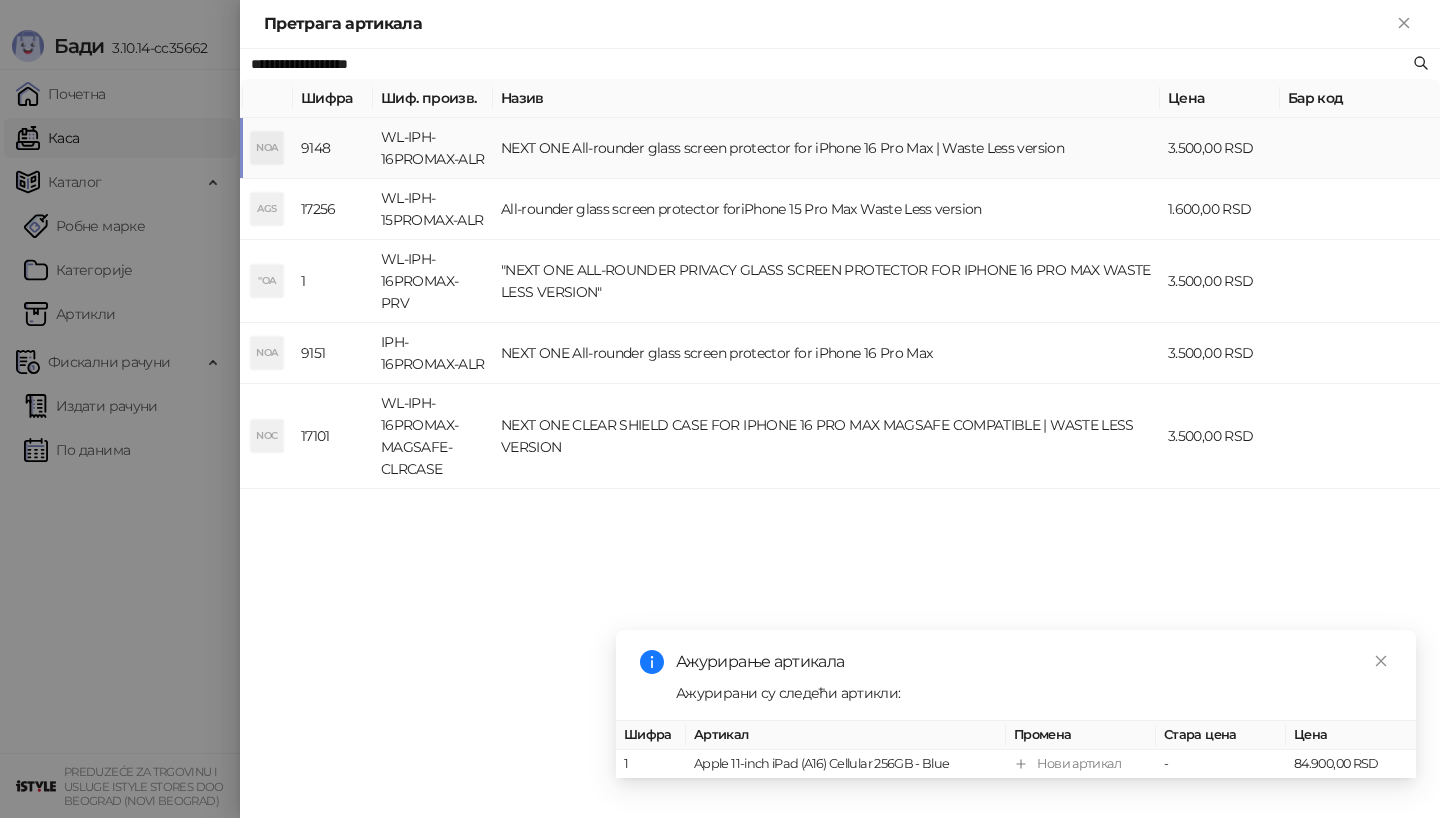 type on "**********" 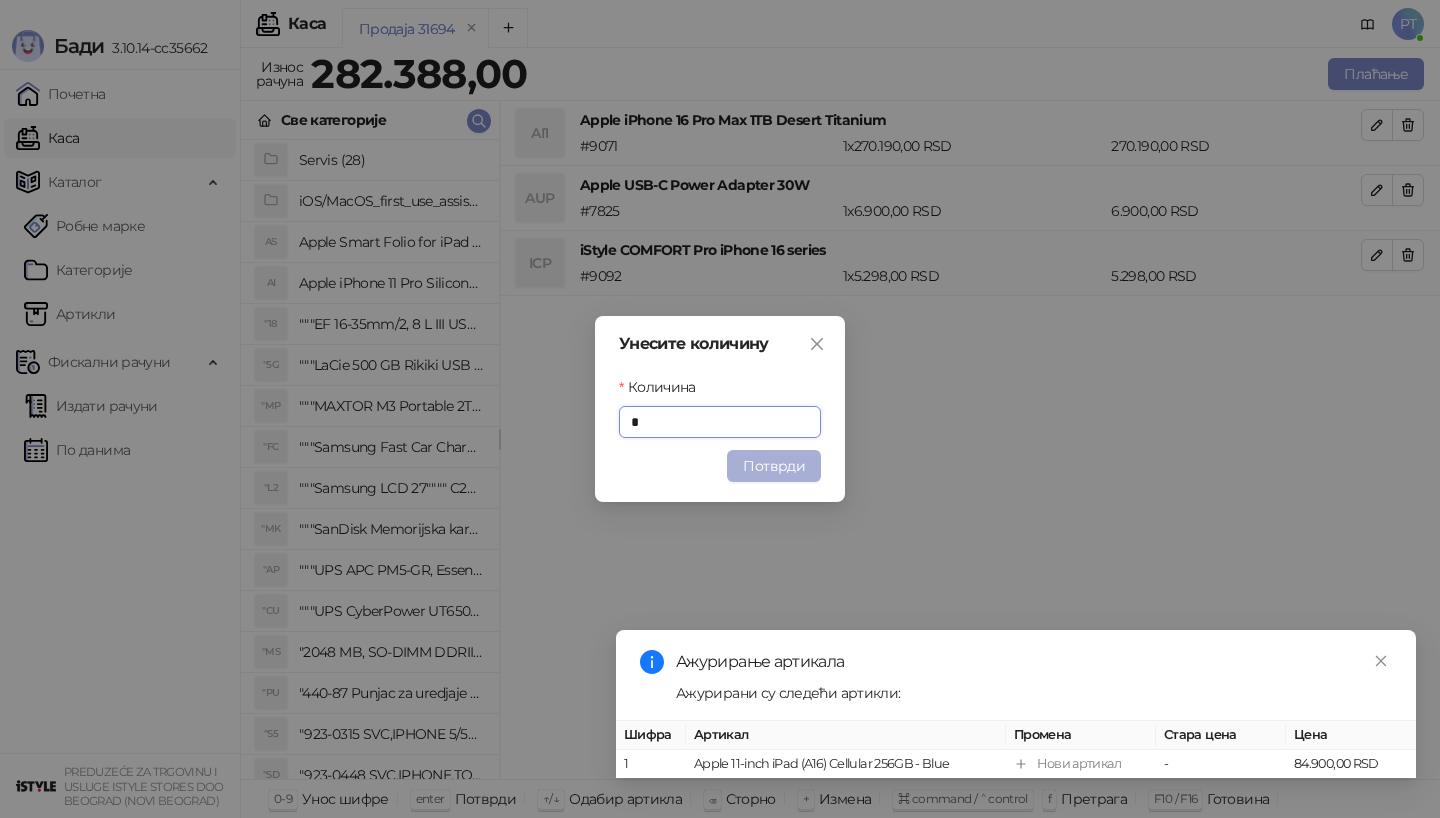 click on "Потврди" at bounding box center [774, 466] 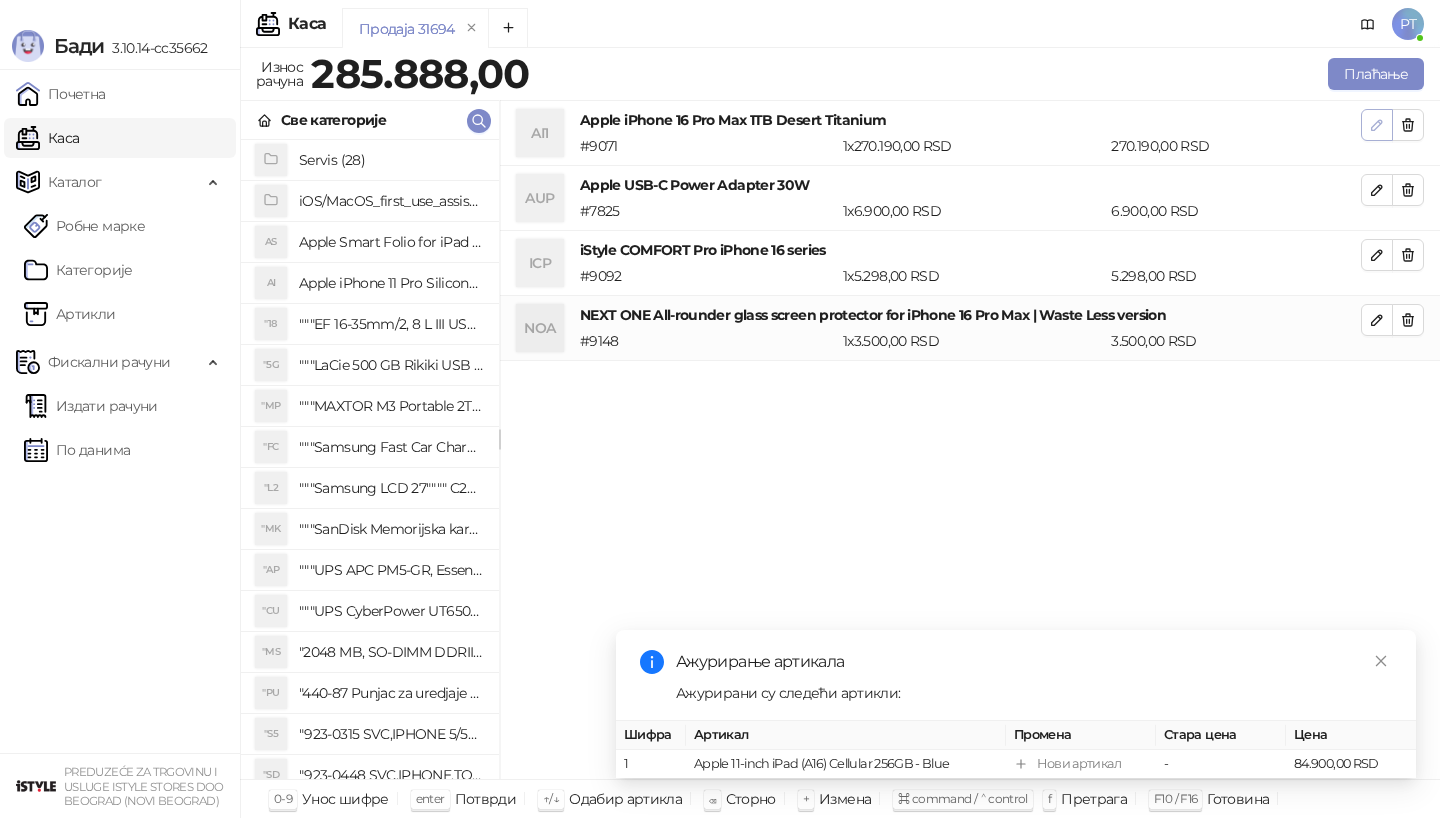 click 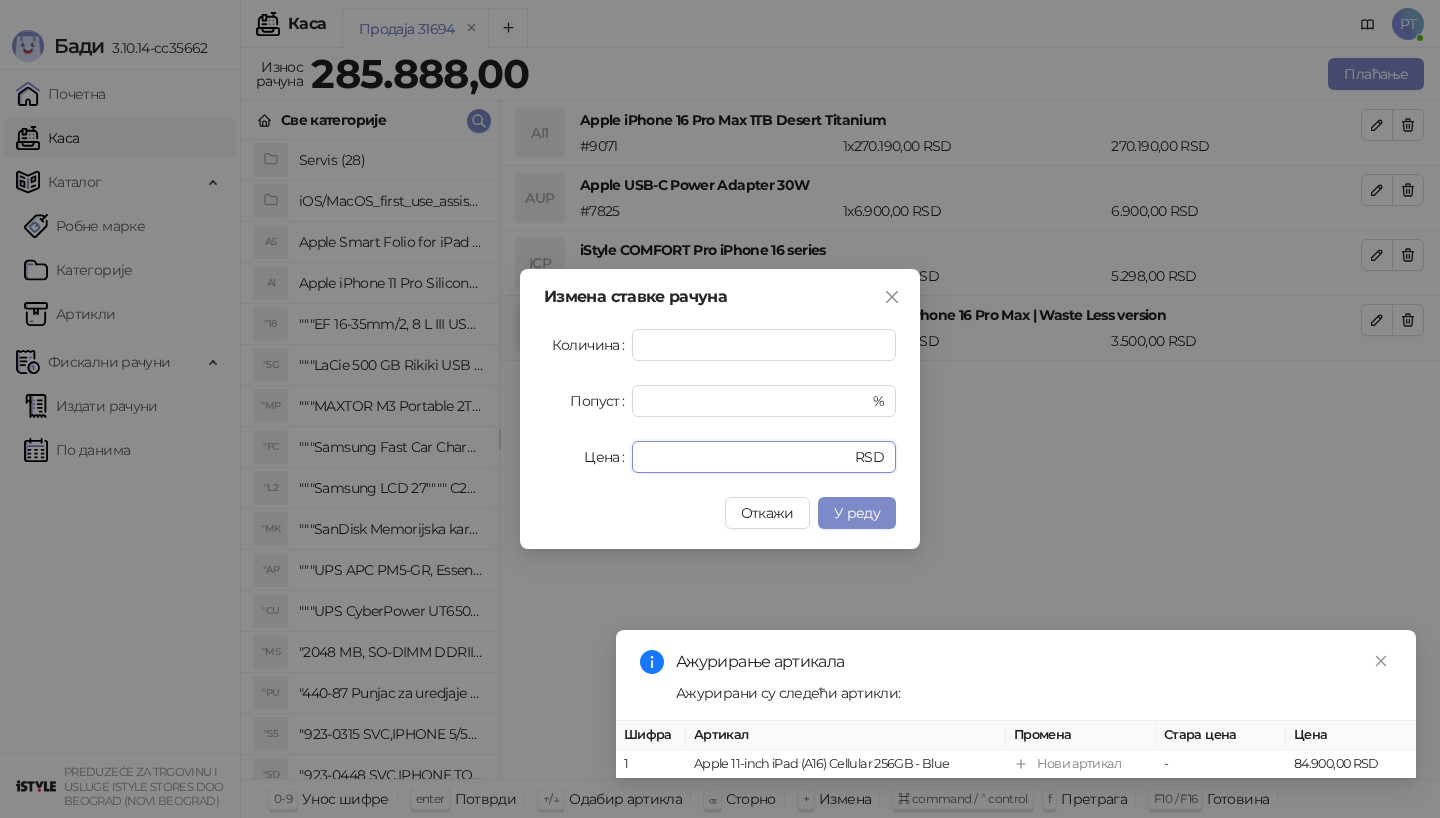 drag, startPoint x: 722, startPoint y: 457, endPoint x: 568, endPoint y: 459, distance: 154.01299 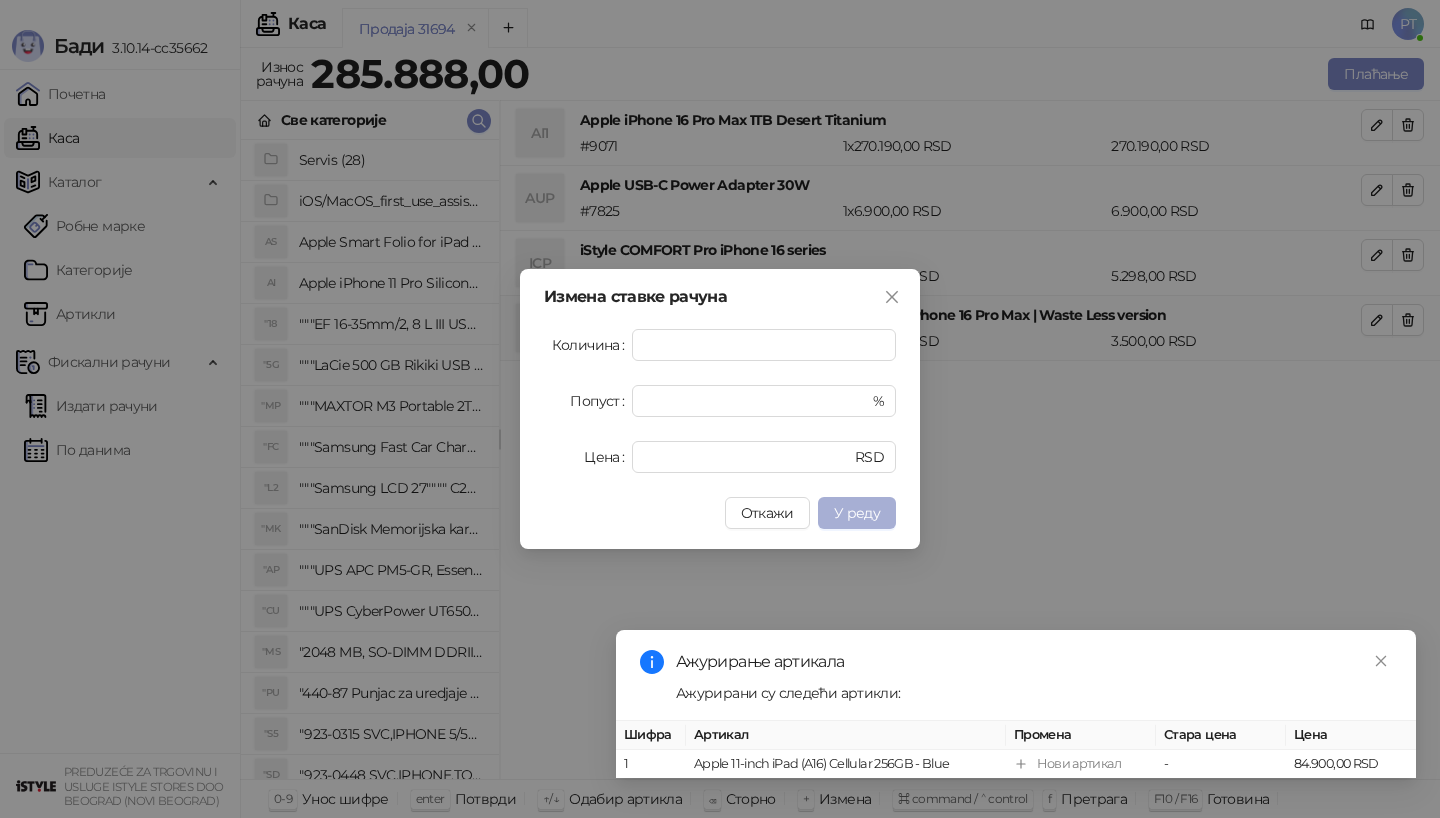 click on "У реду" at bounding box center [857, 513] 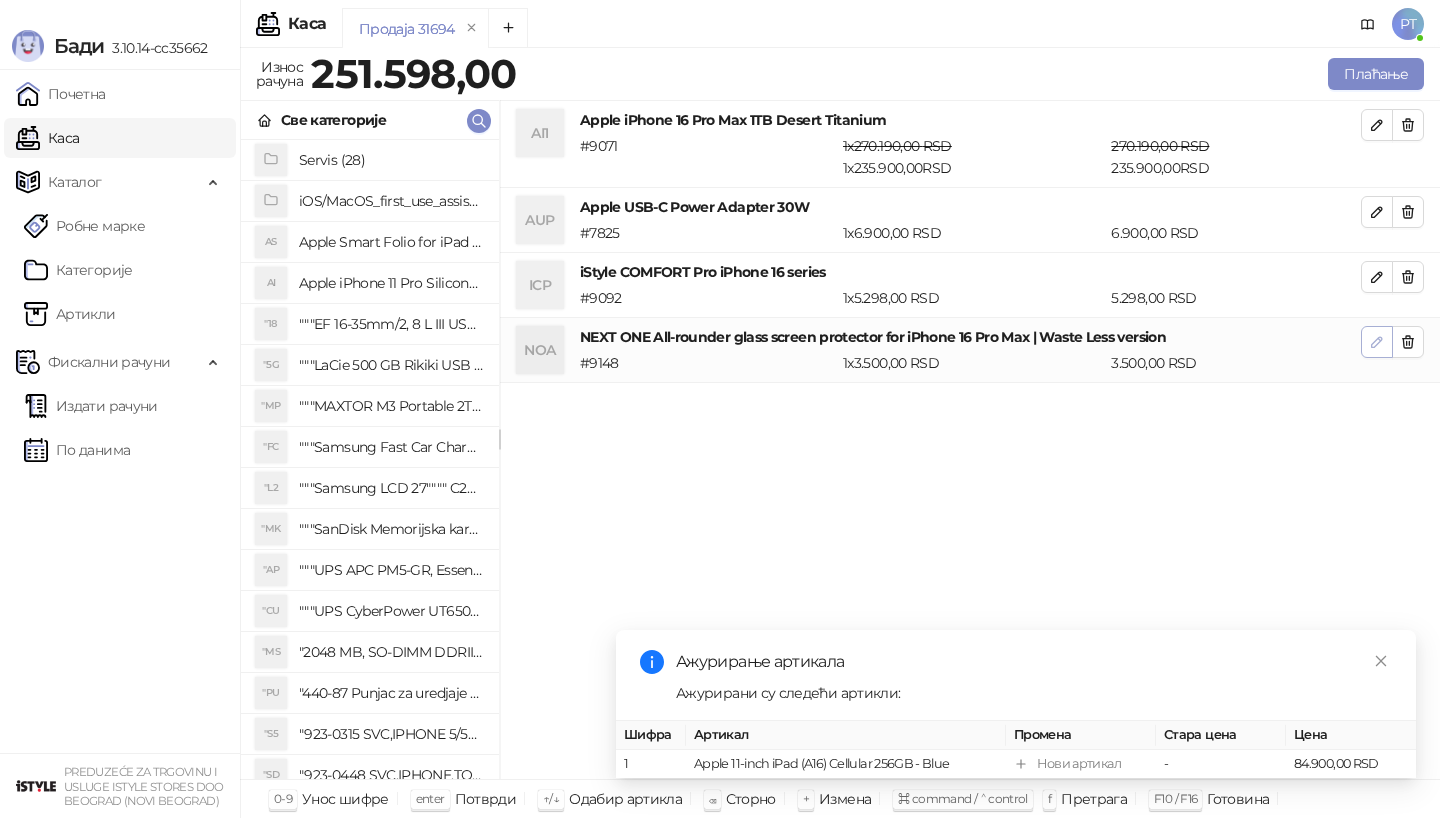 click at bounding box center [1377, 342] 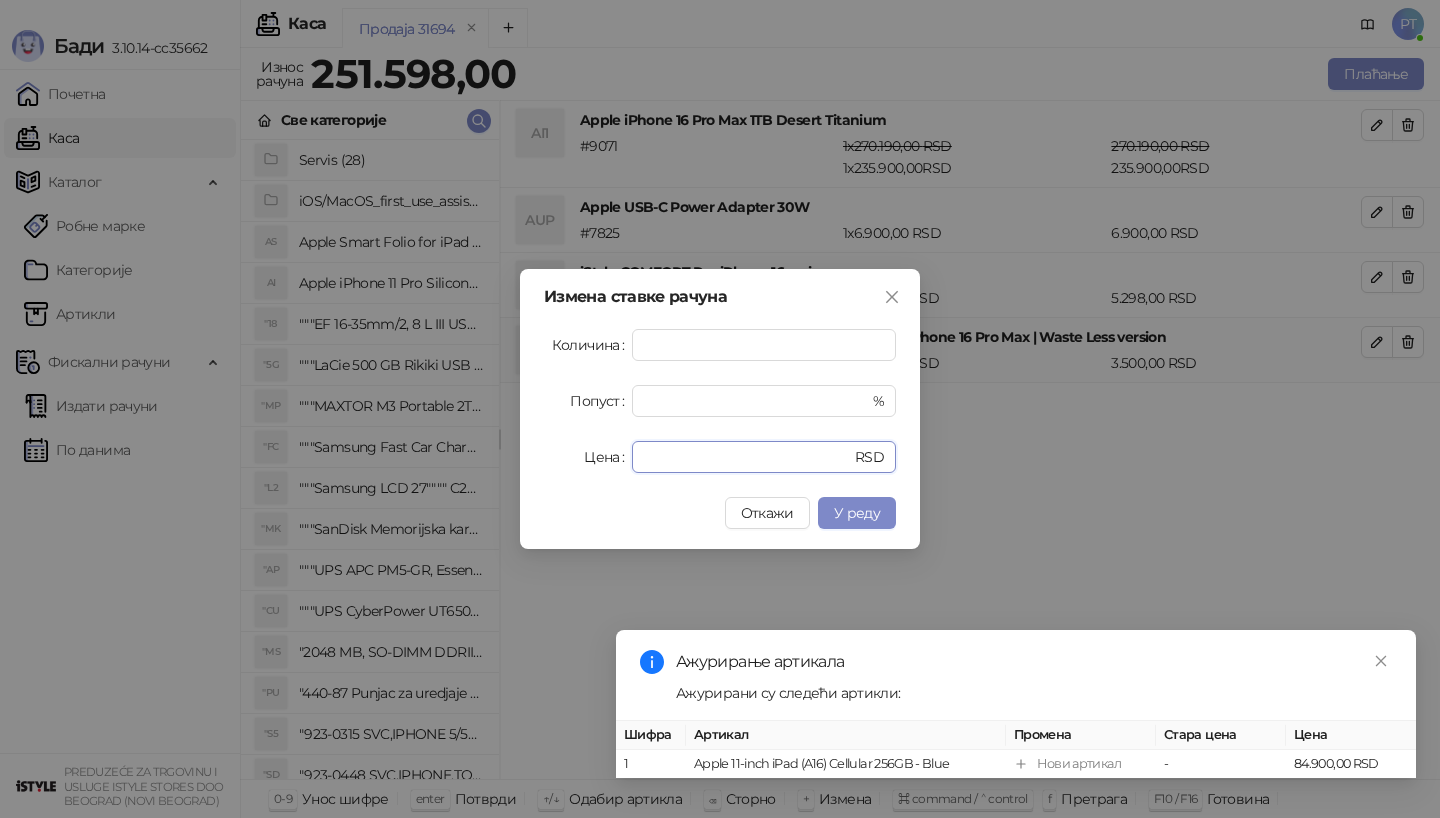 drag, startPoint x: 696, startPoint y: 455, endPoint x: 532, endPoint y: 455, distance: 164 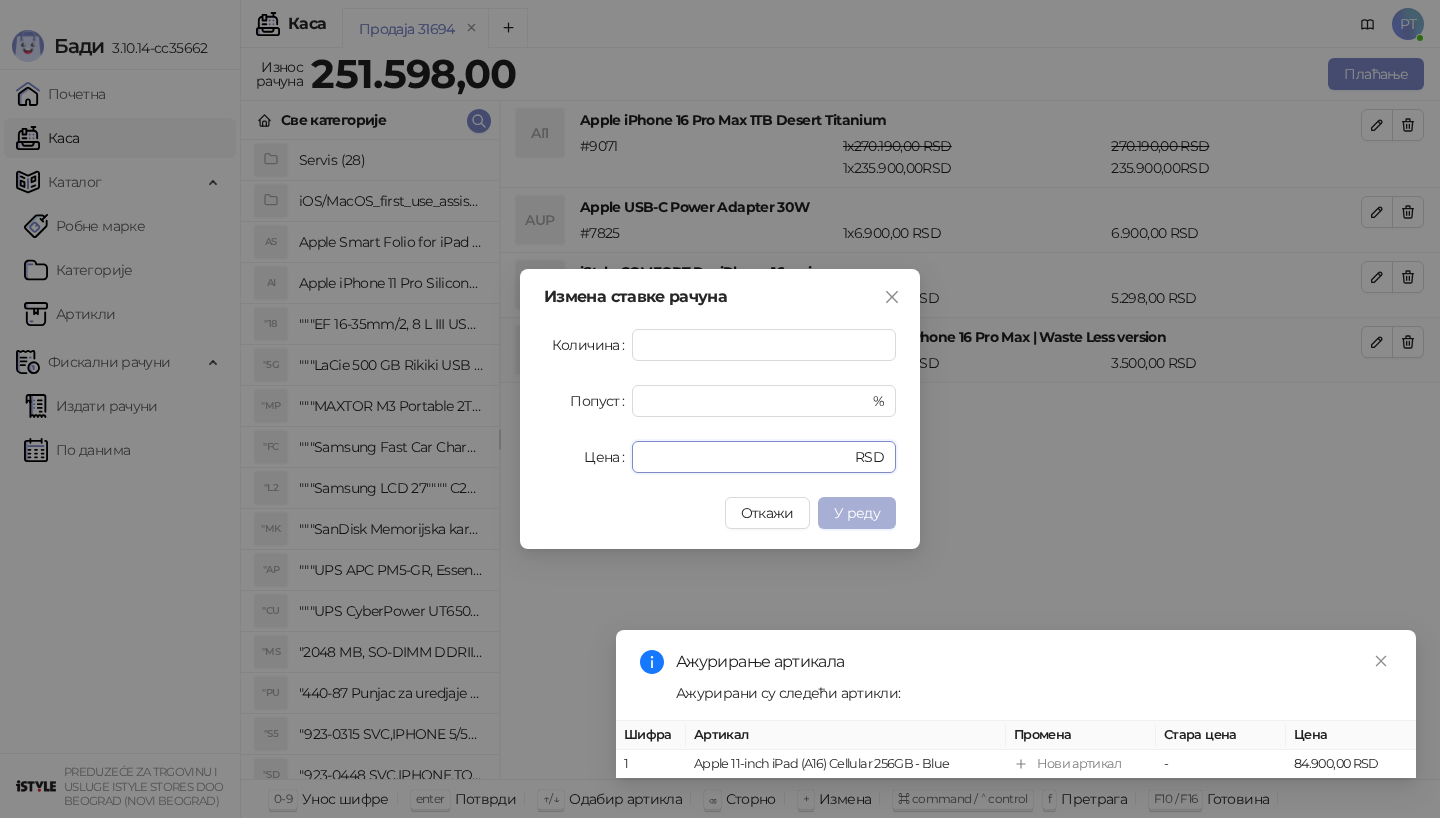 type on "*" 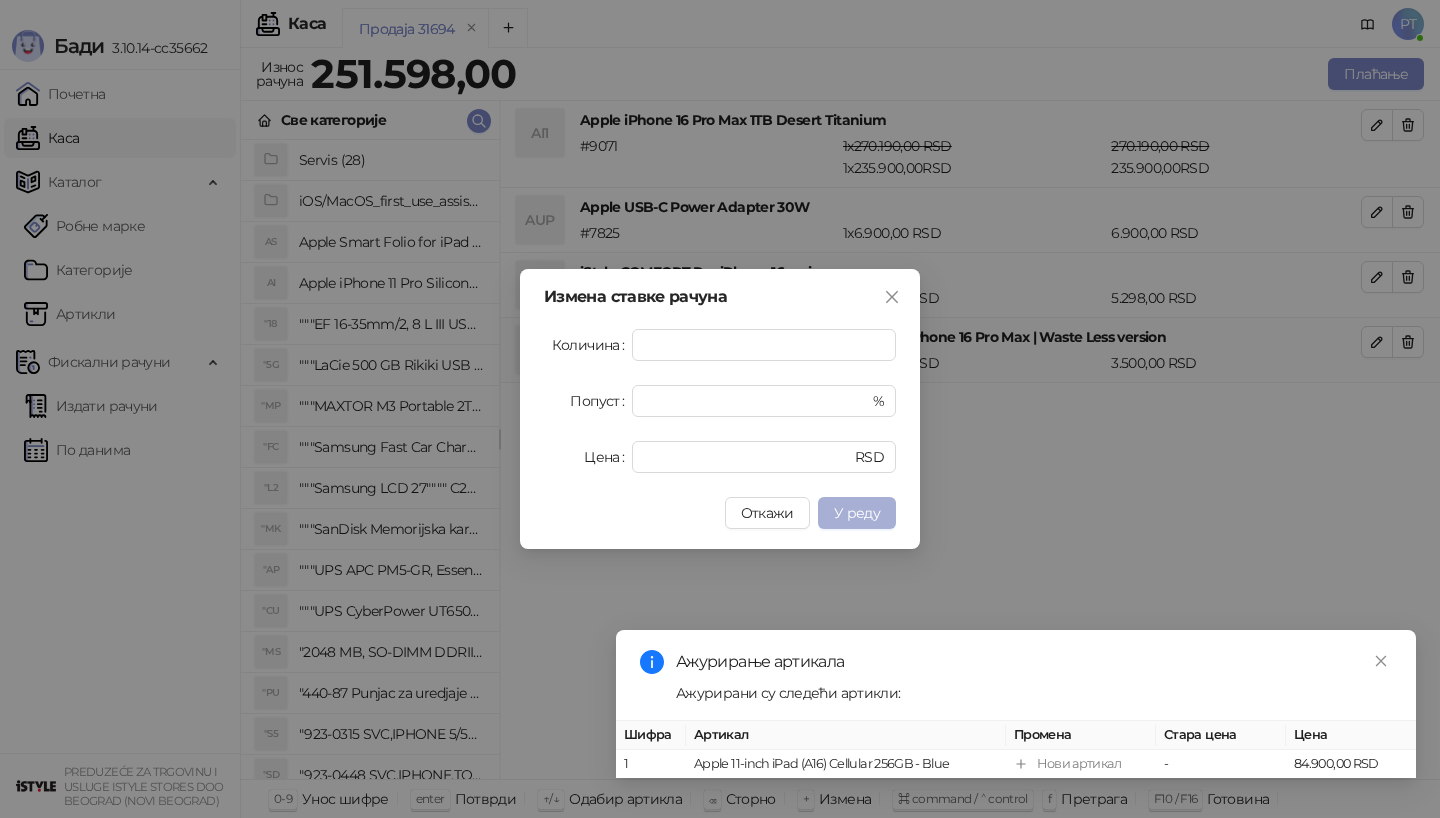 click on "У реду" at bounding box center (857, 513) 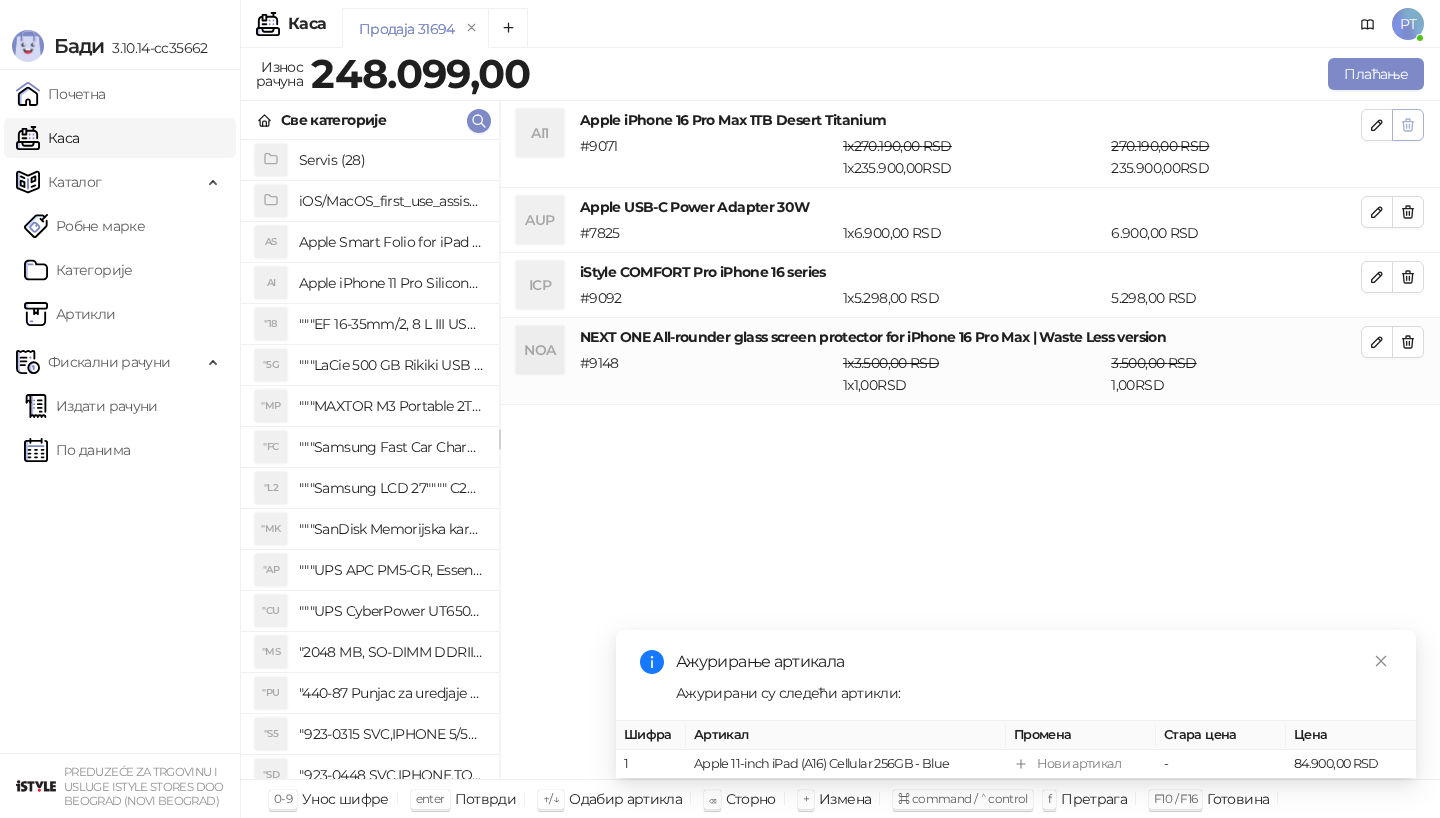 click 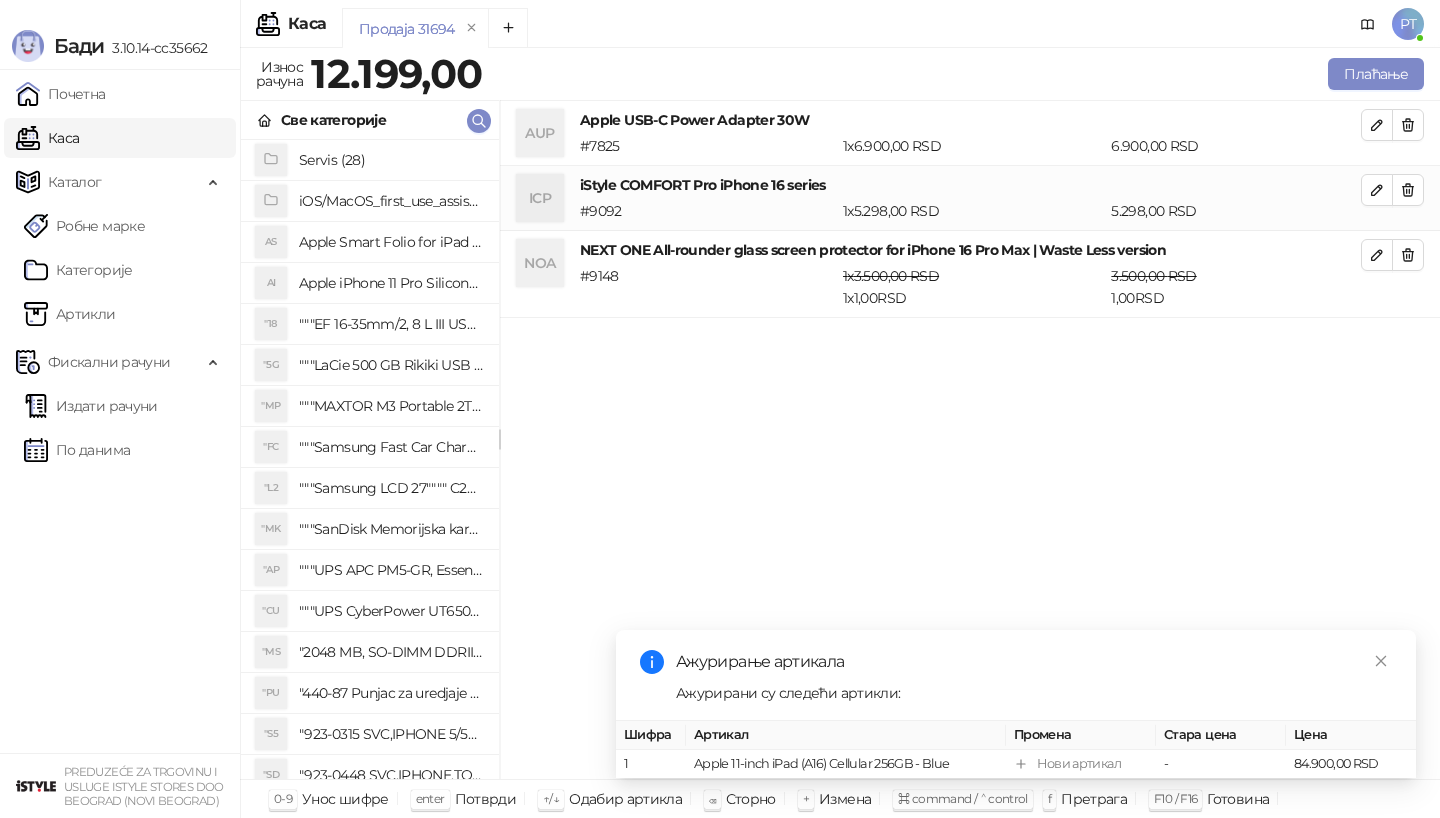 click 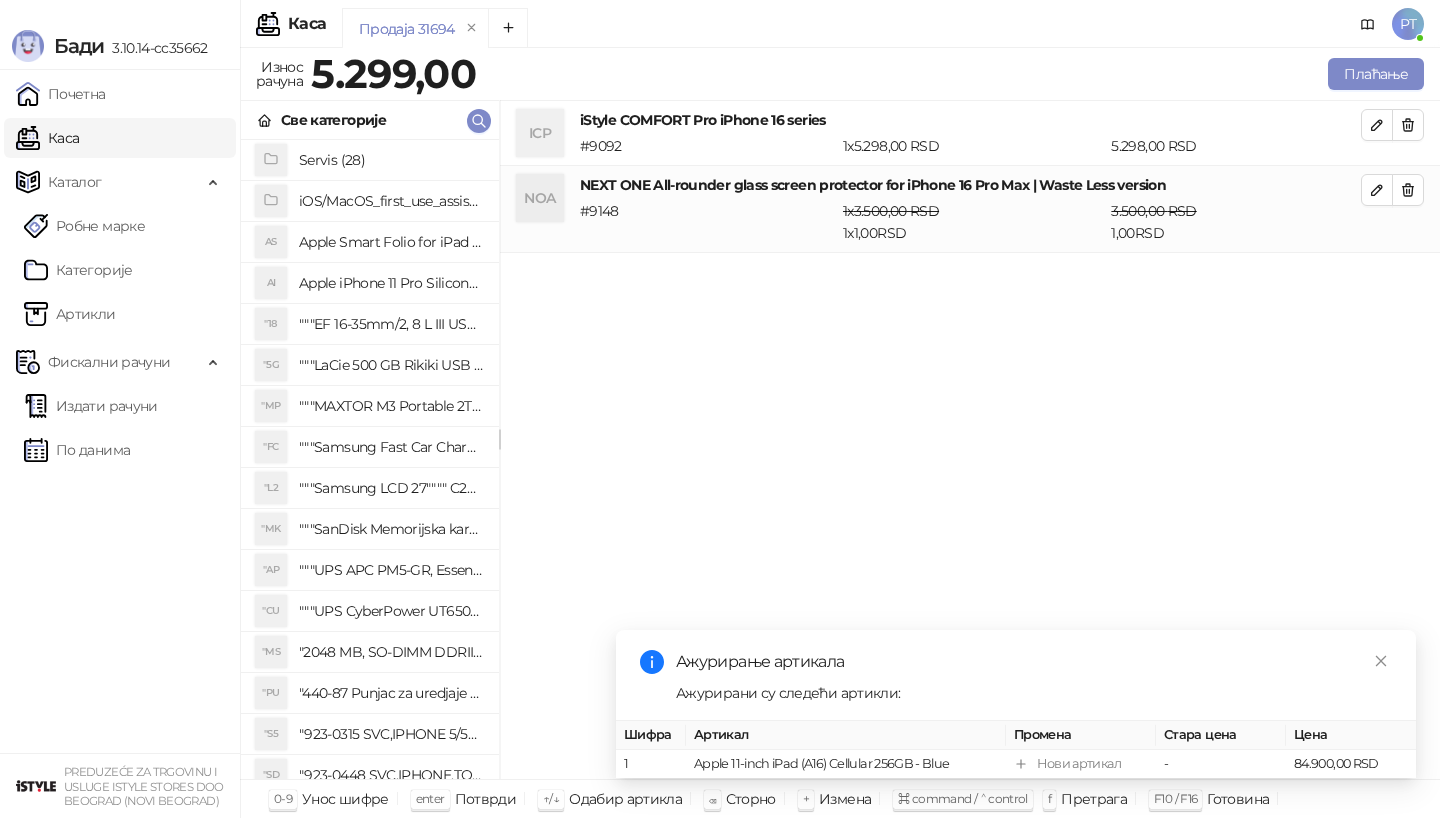 click 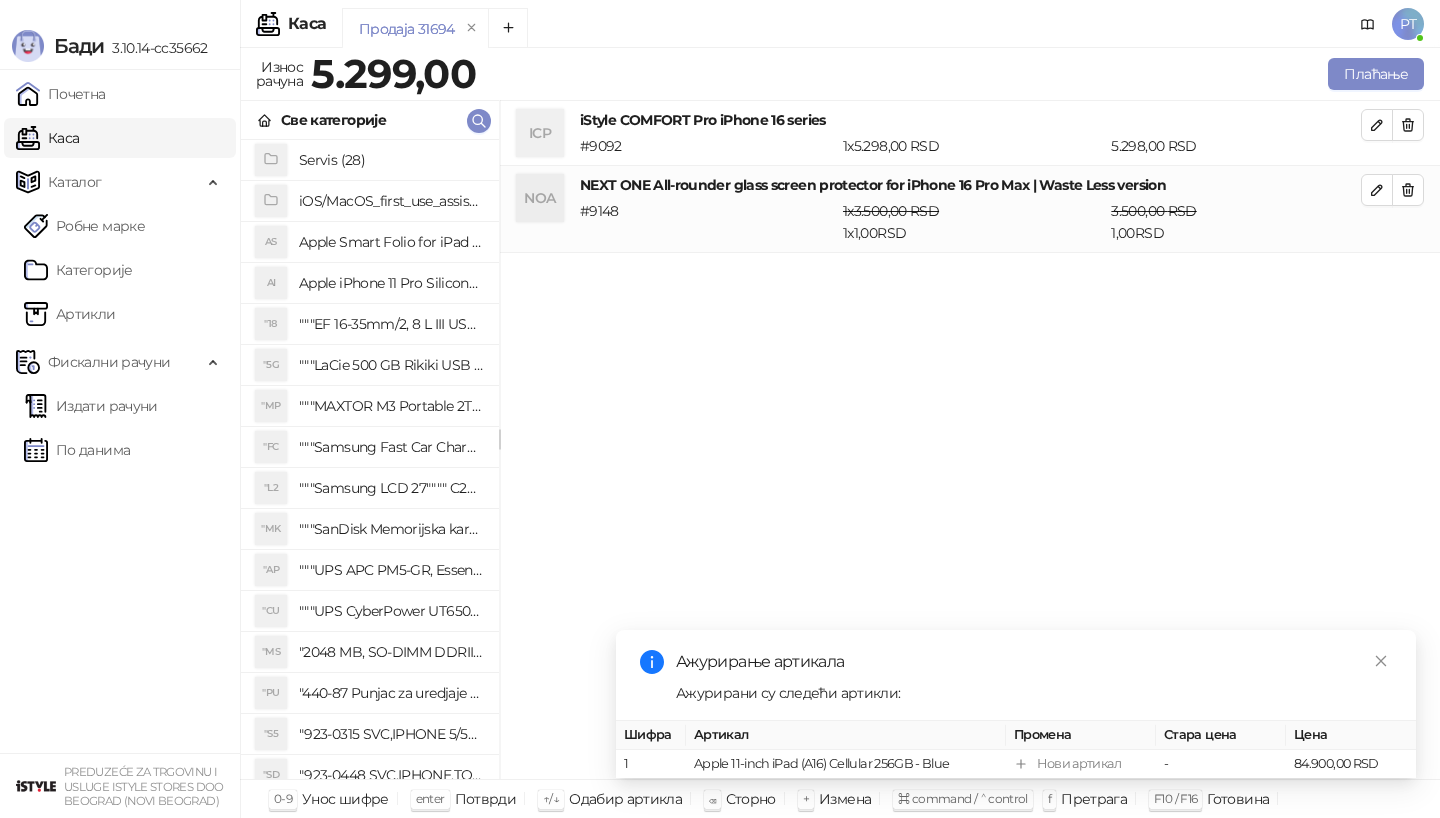 click 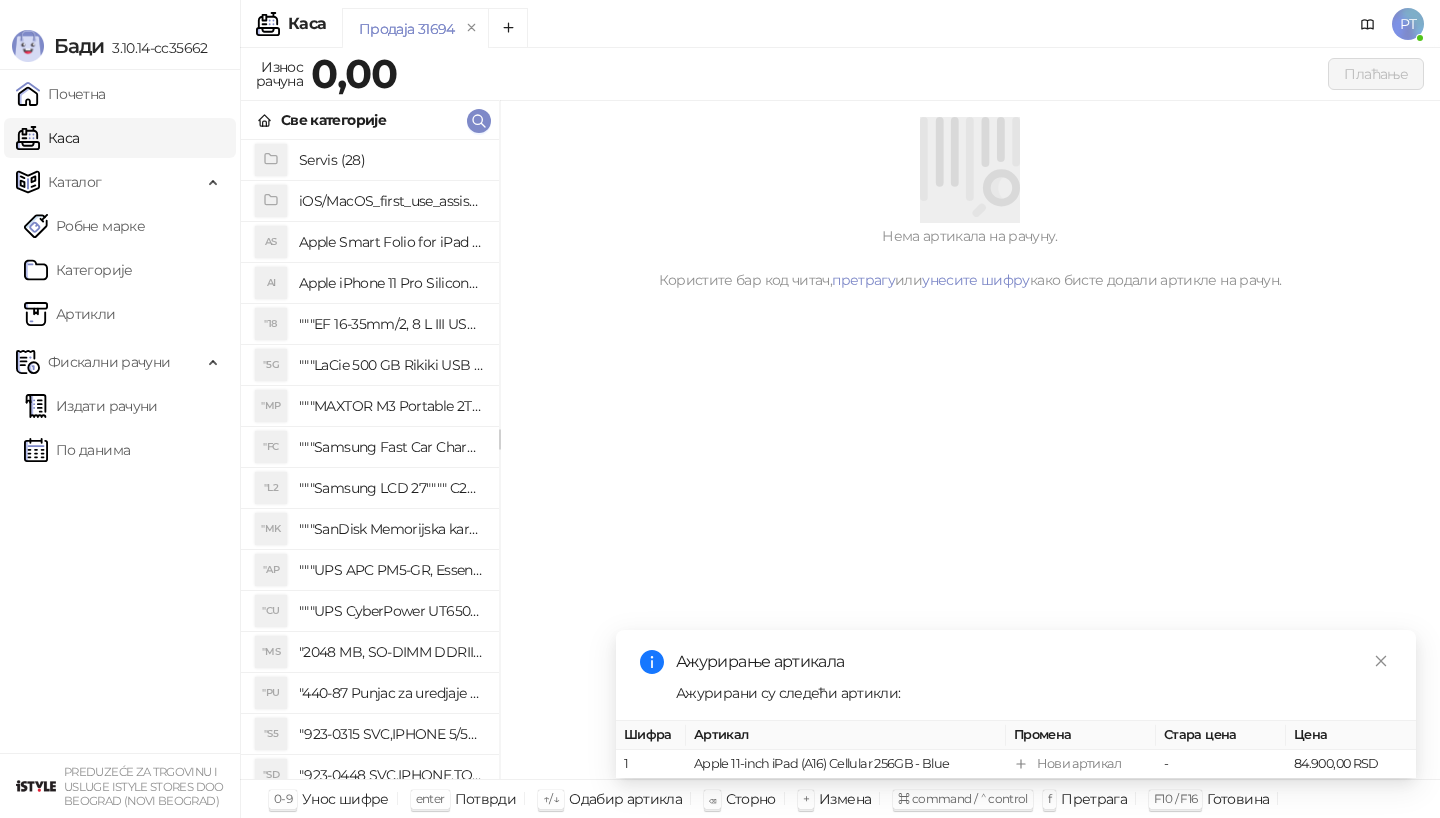 click at bounding box center [970, 167] 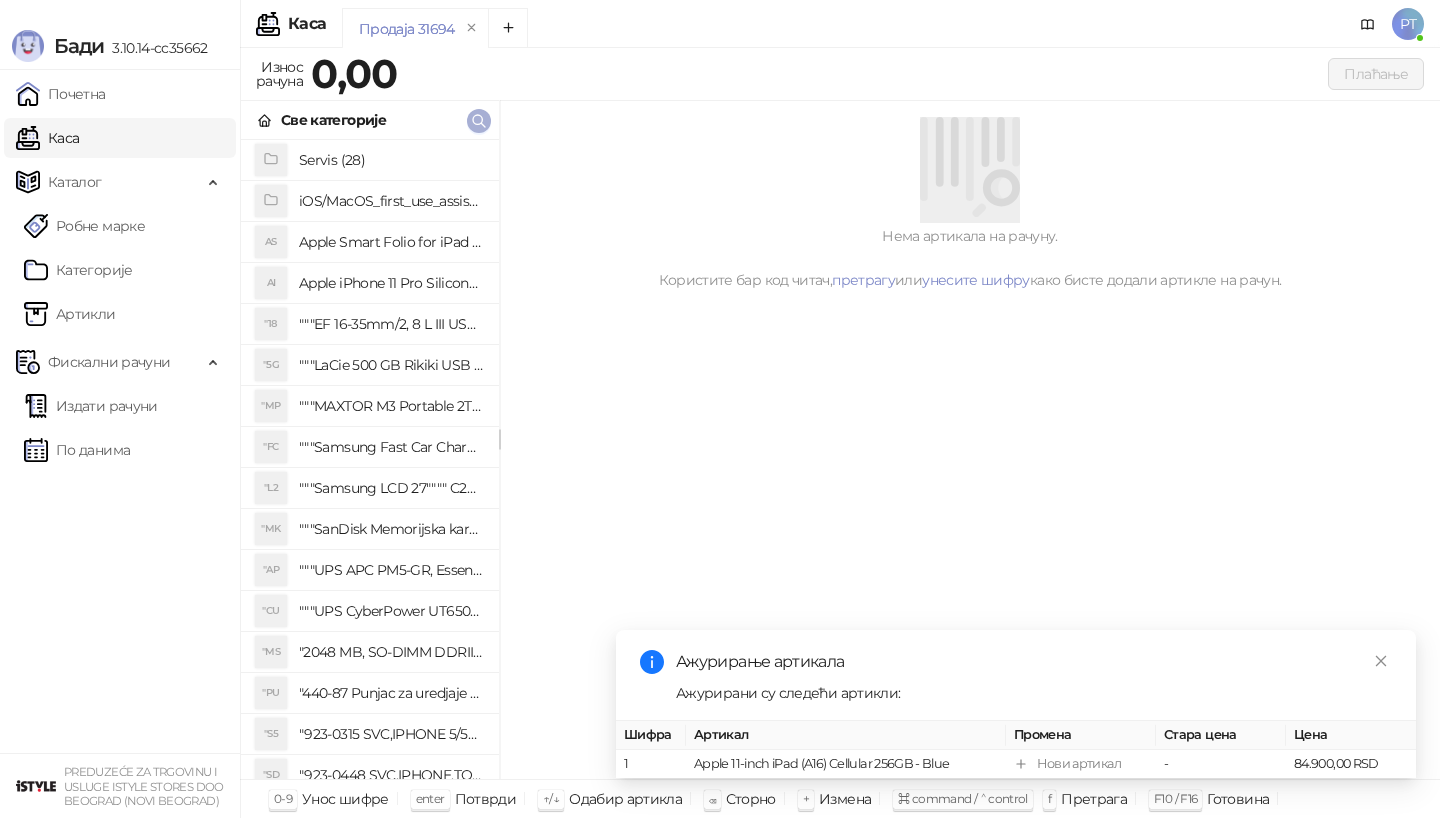 click 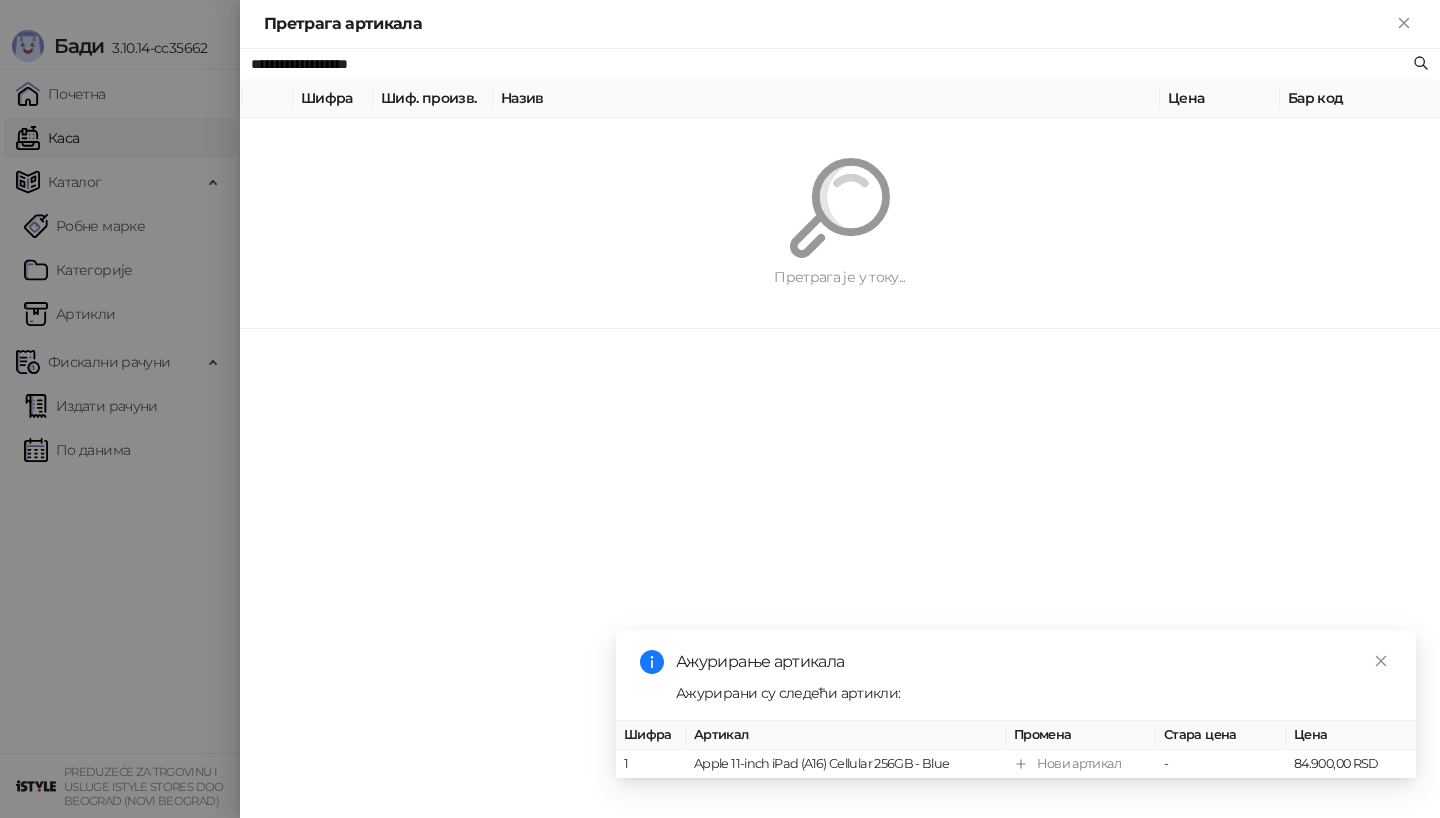 paste 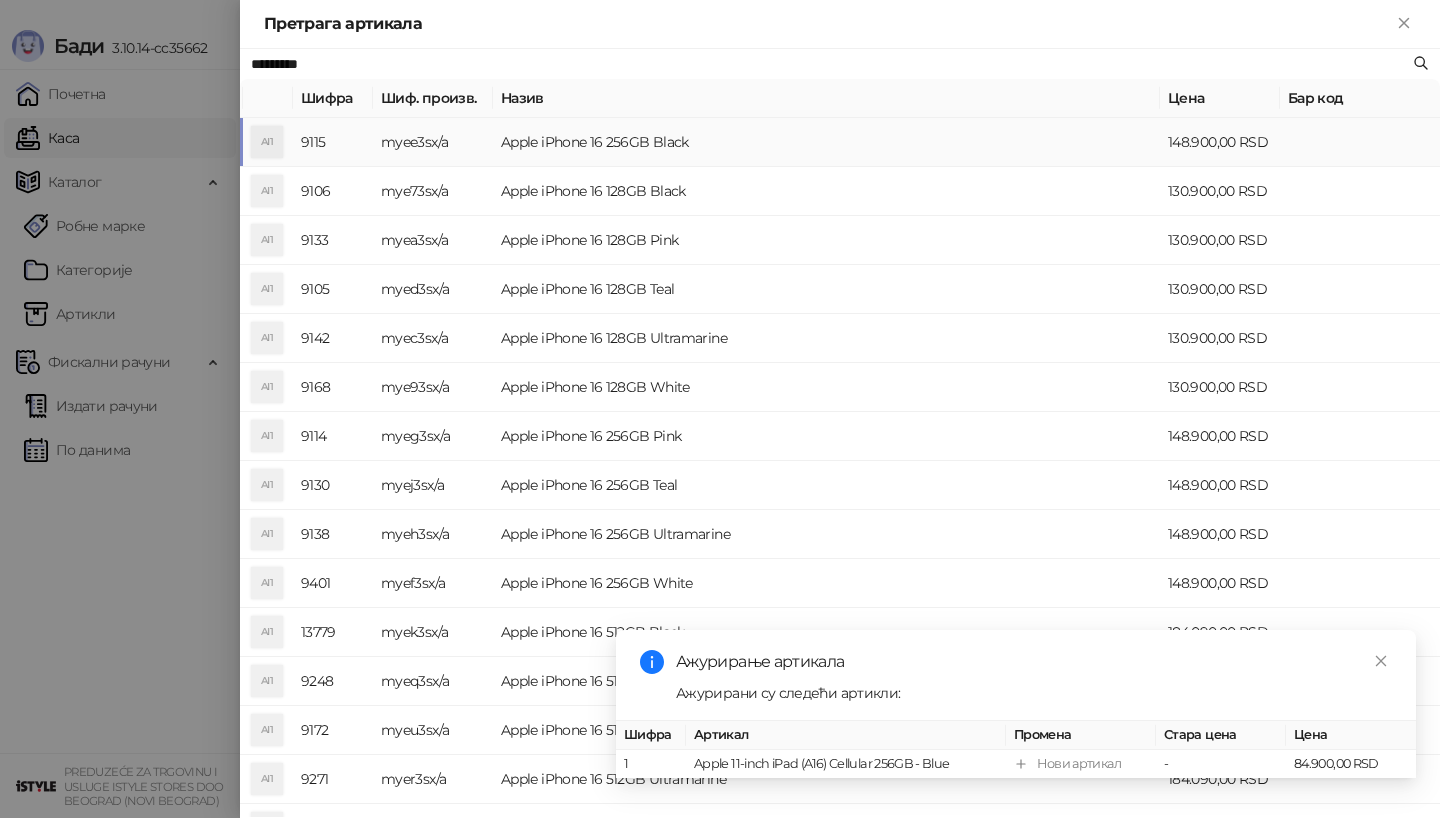 click on "AI1" at bounding box center [267, 142] 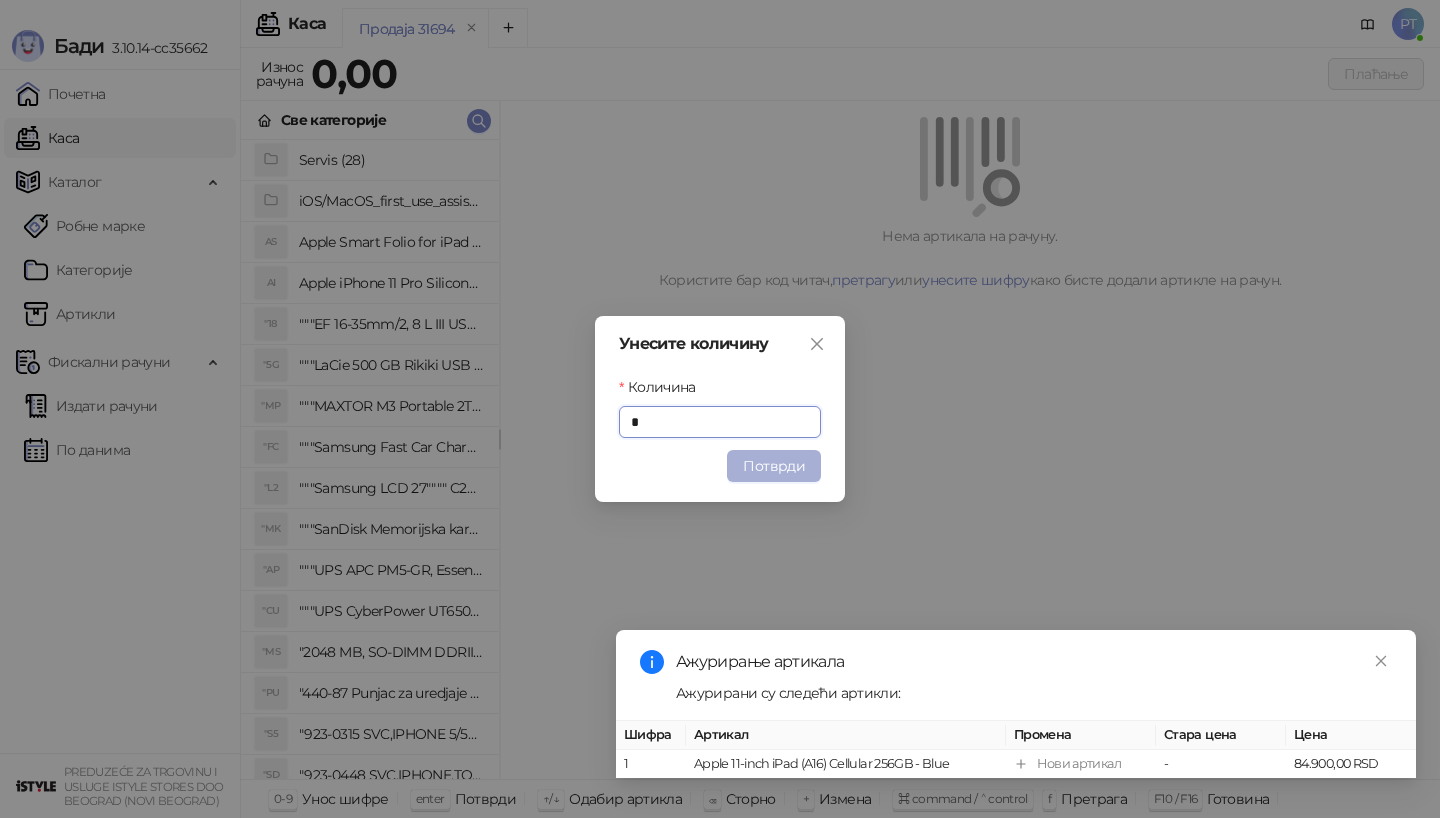click on "Потврди" at bounding box center [774, 466] 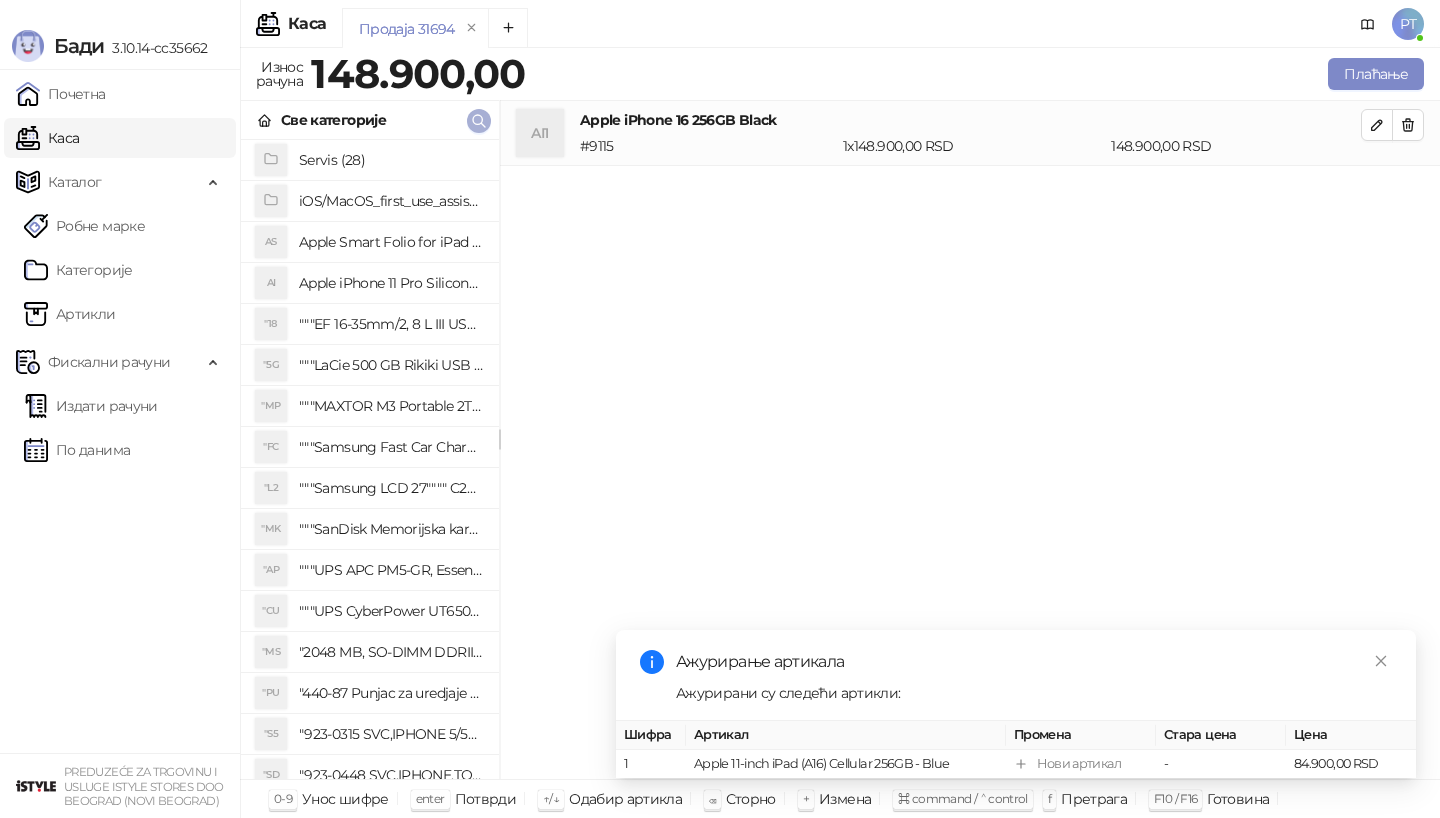 click at bounding box center (479, 121) 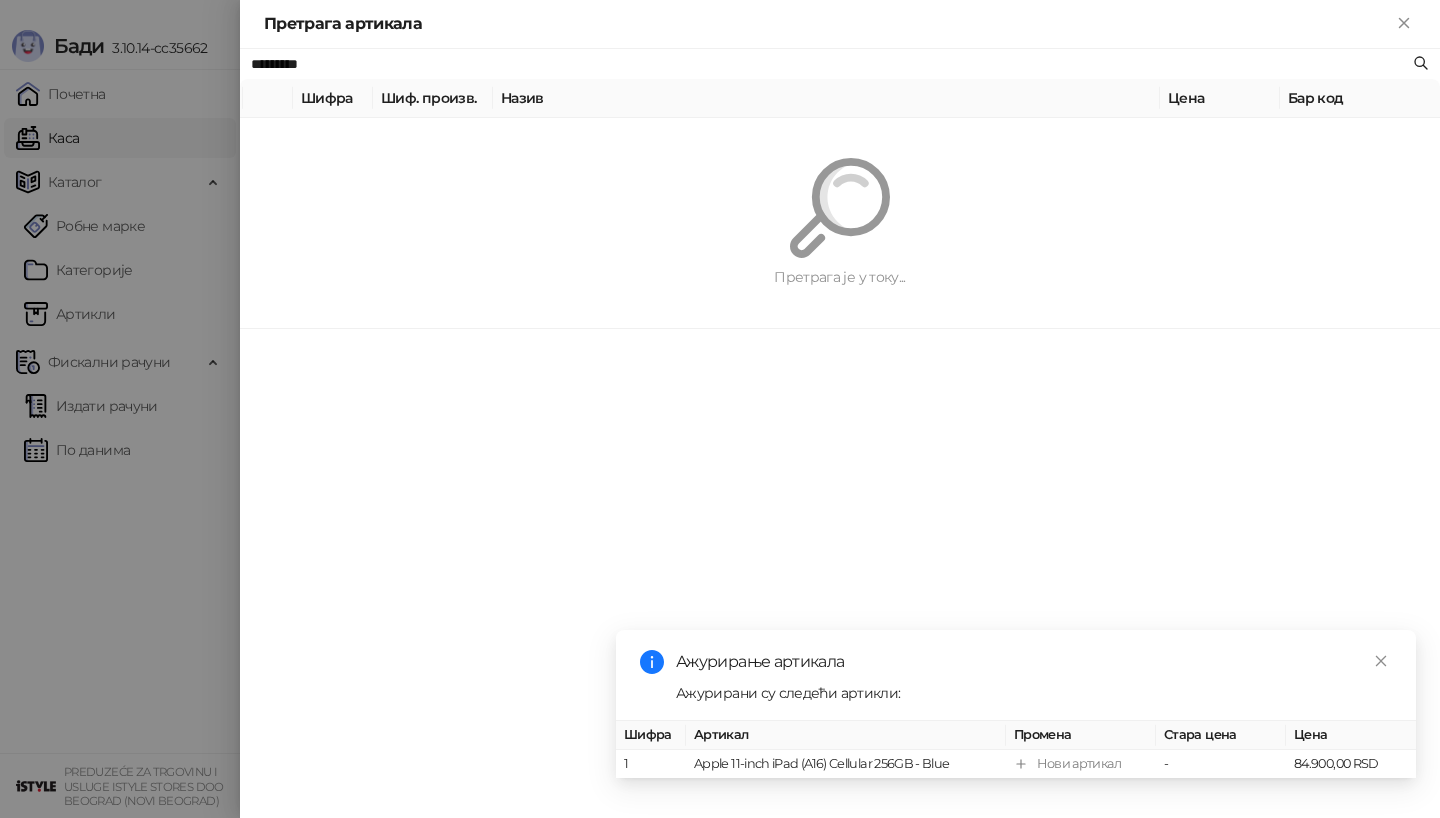 paste on "***" 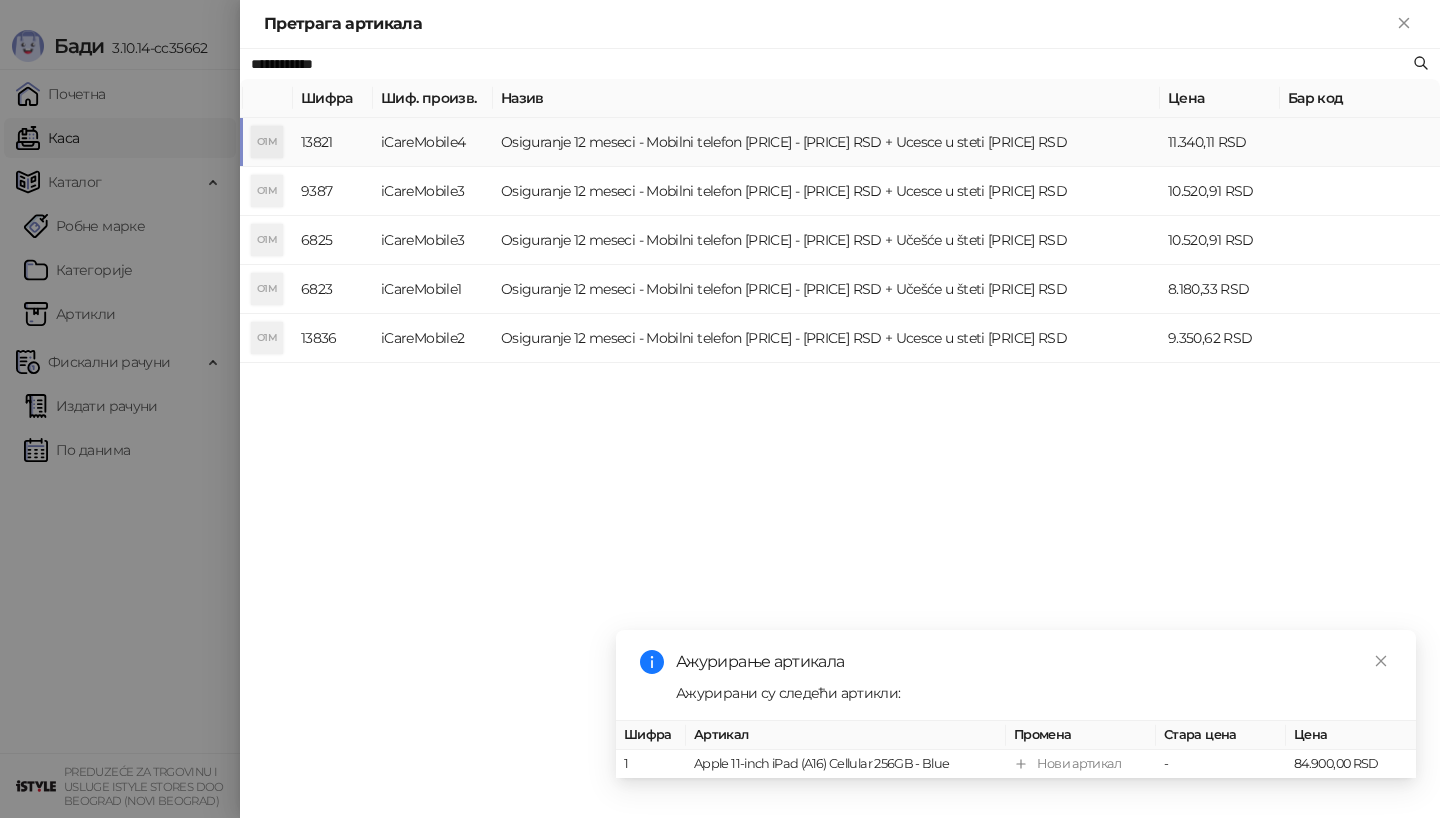 click on "O1M" at bounding box center (267, 142) 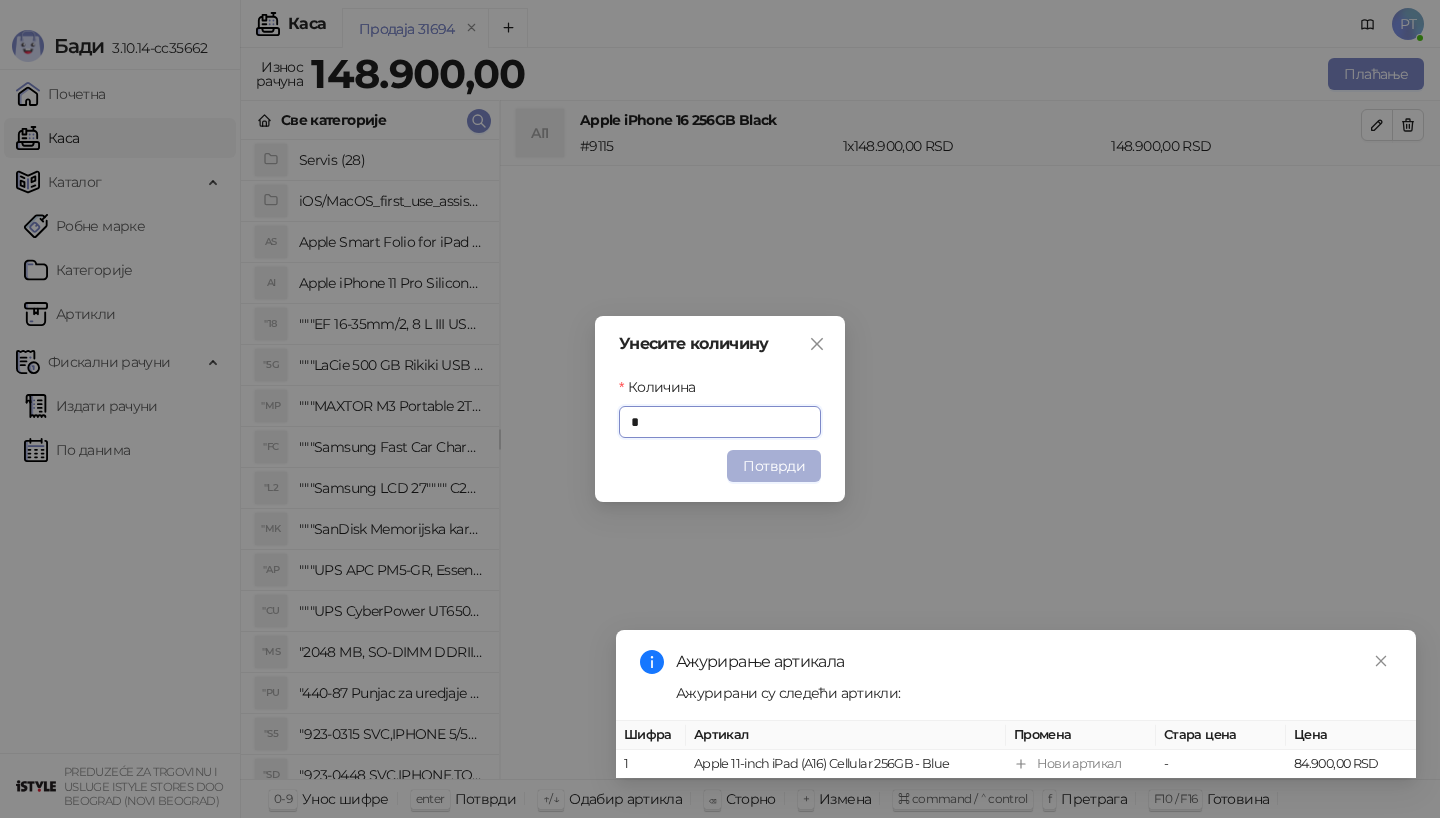 click on "Потврди" at bounding box center [774, 466] 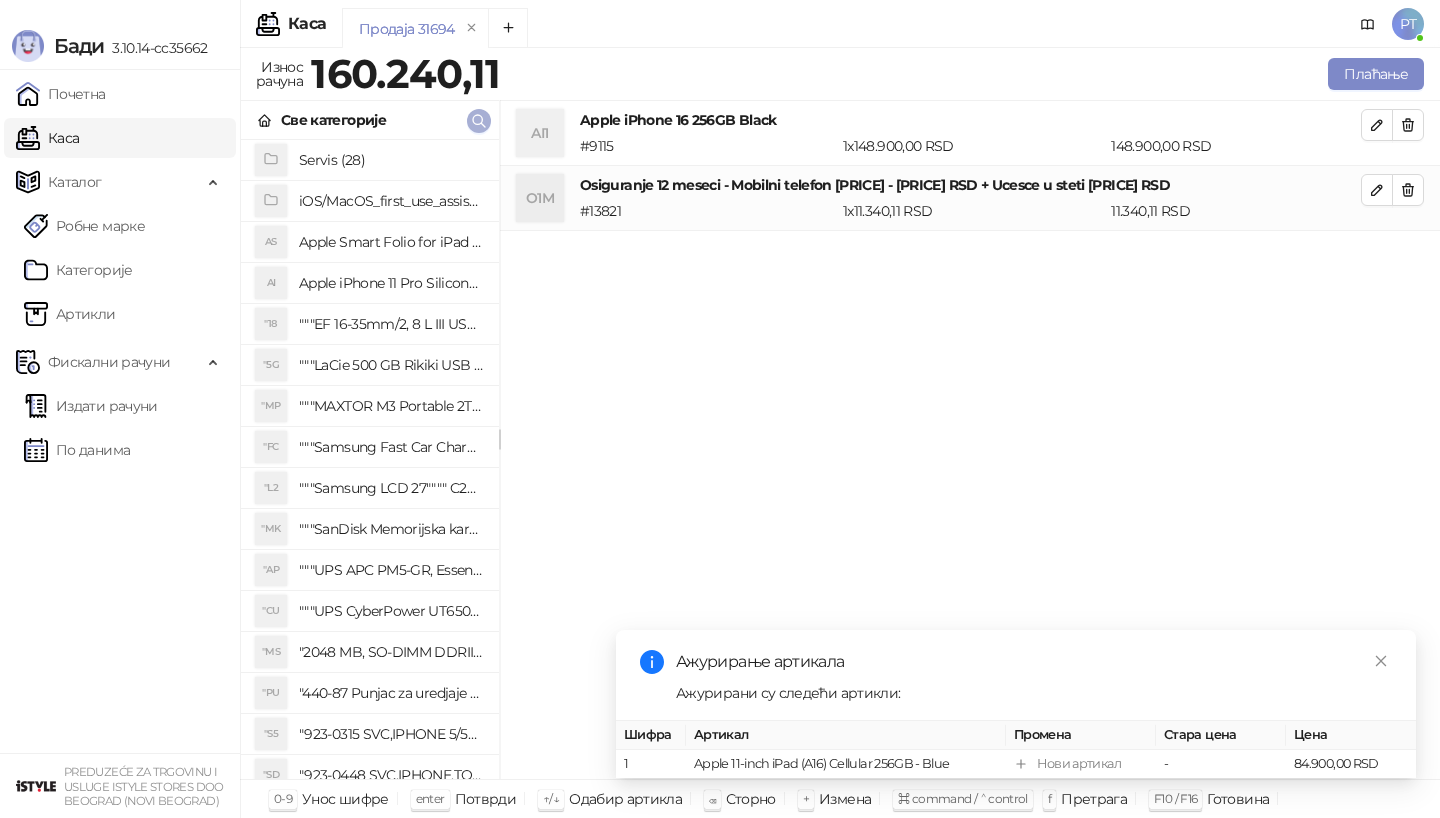 click at bounding box center [479, 121] 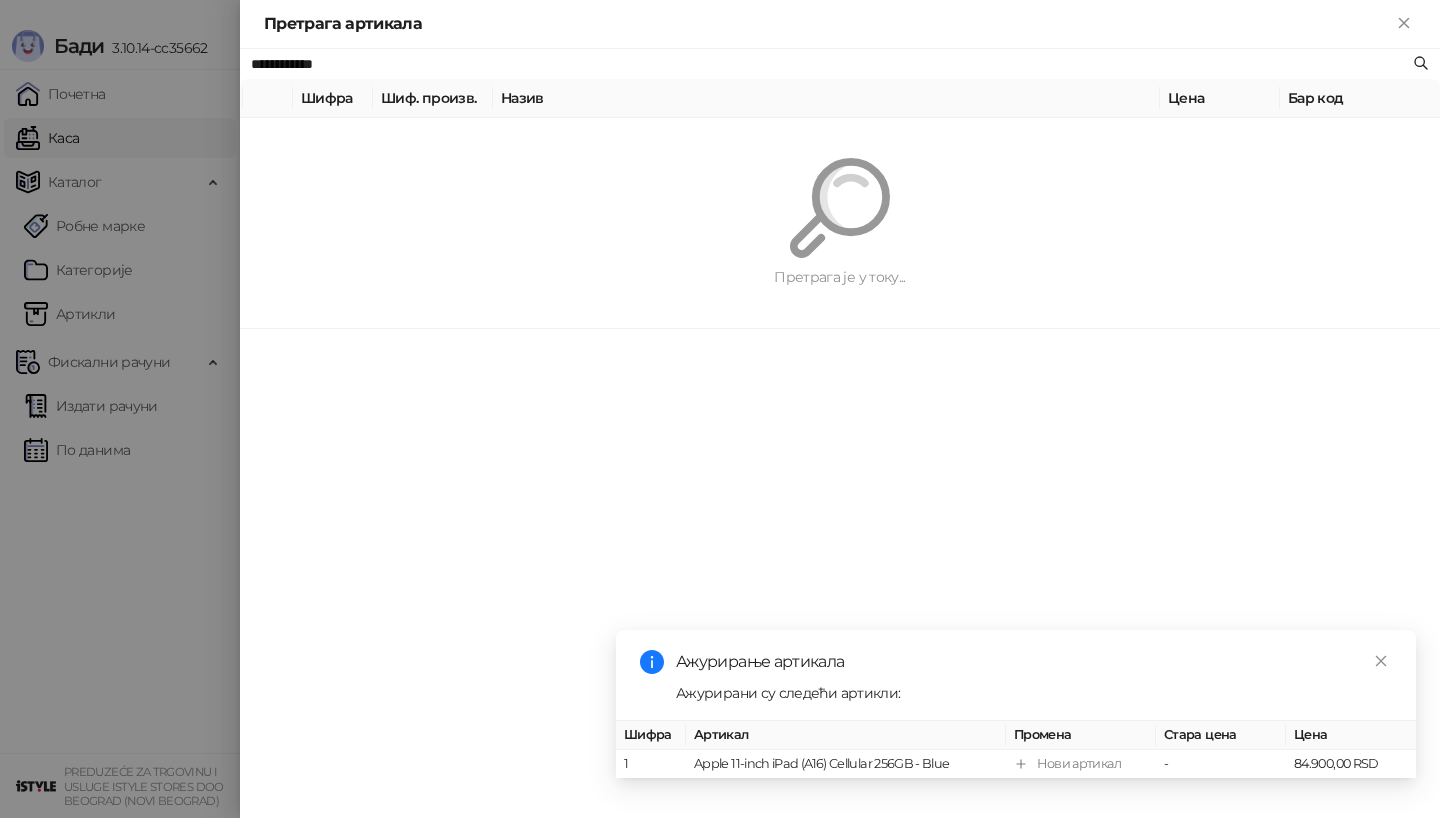 paste on "*******" 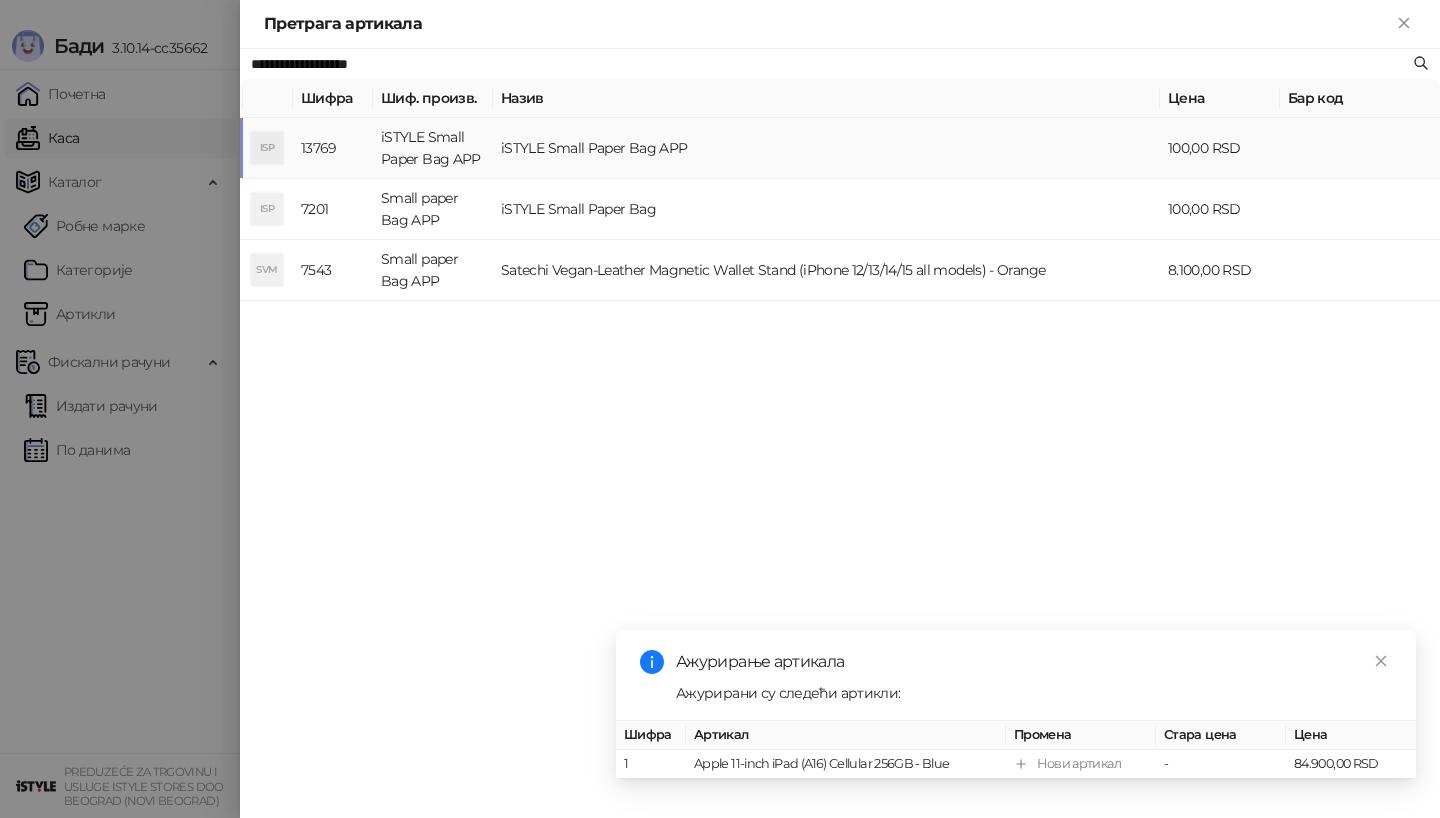 type on "**********" 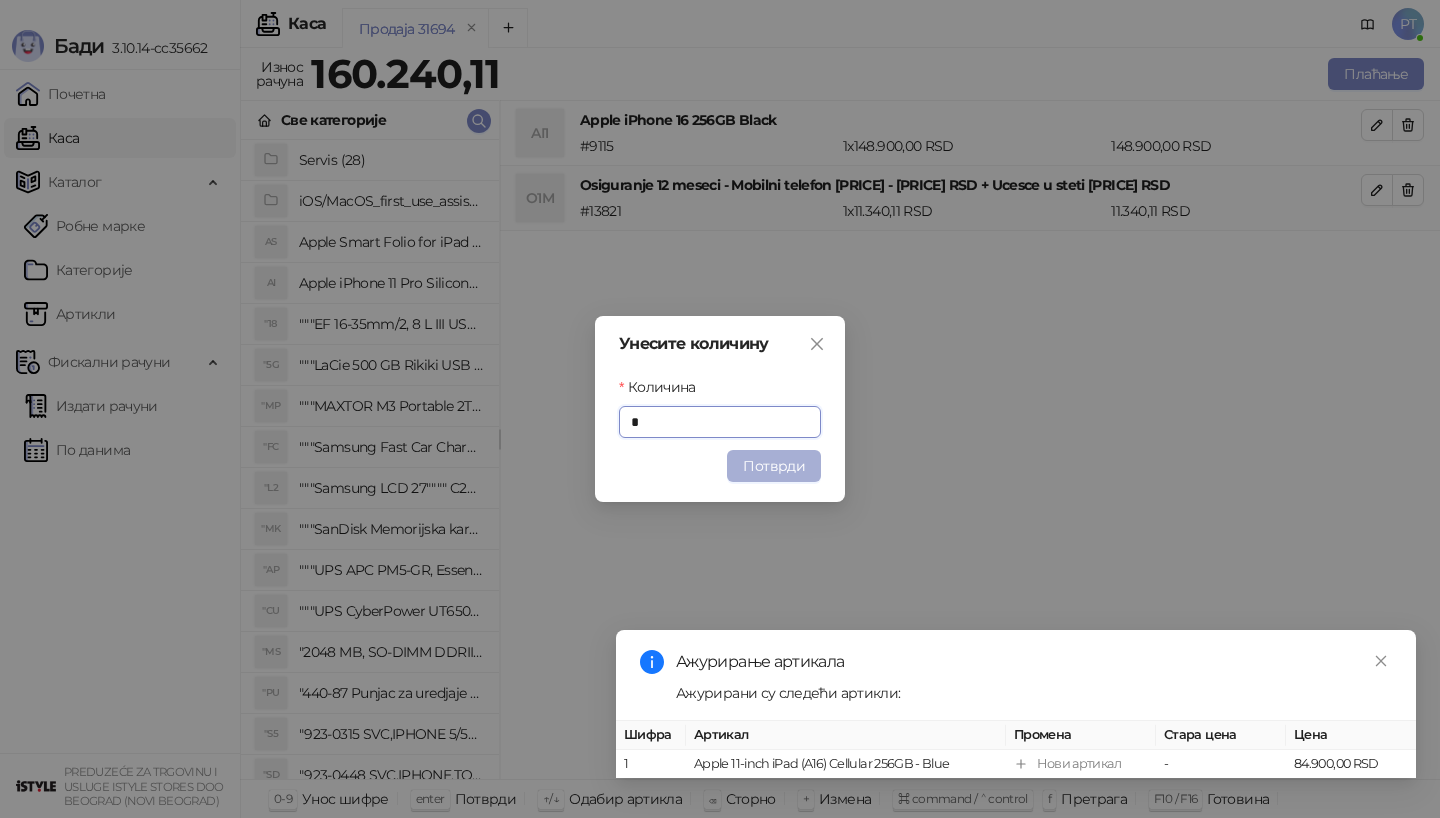 click on "Потврди" at bounding box center [774, 466] 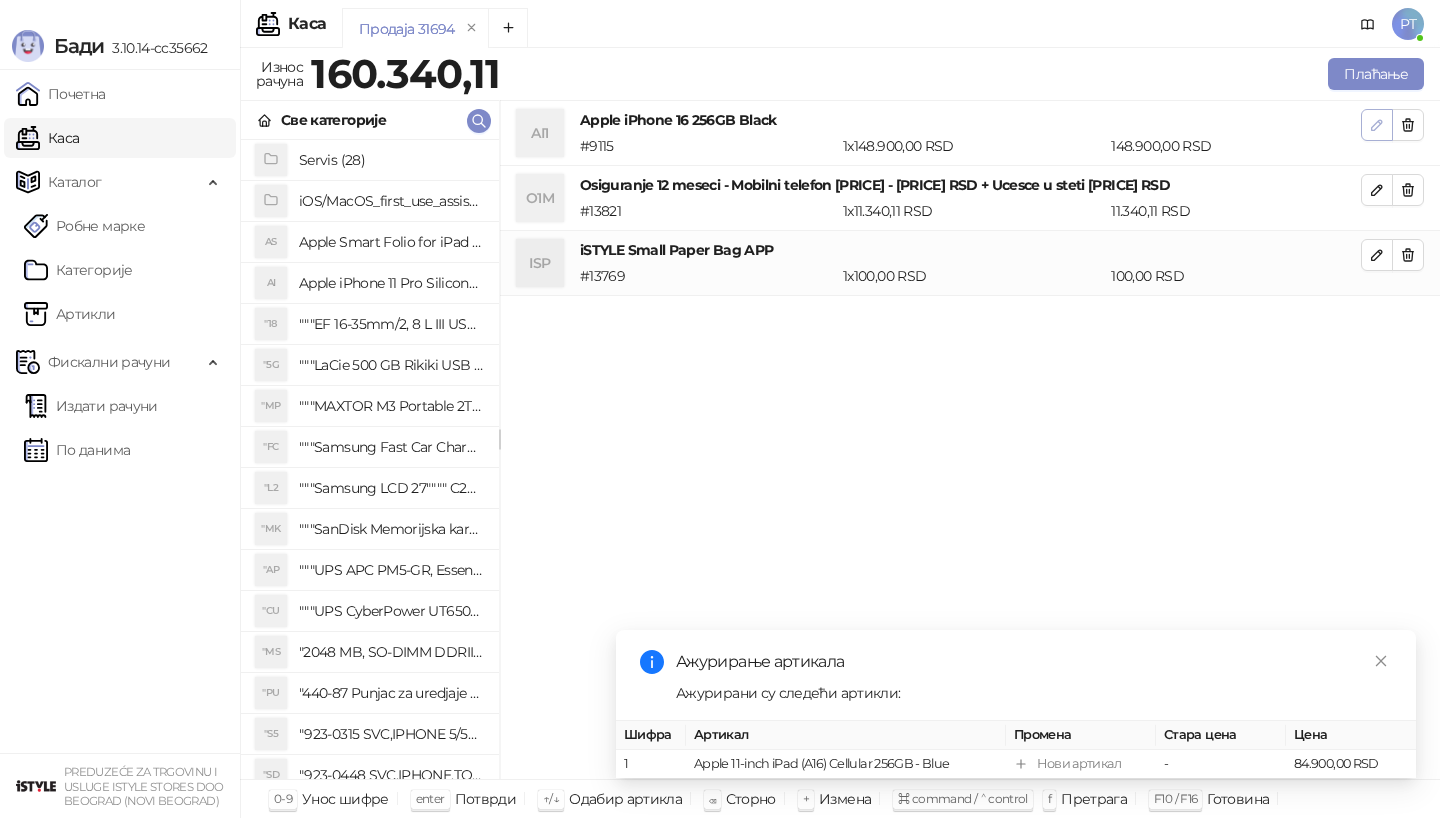 click 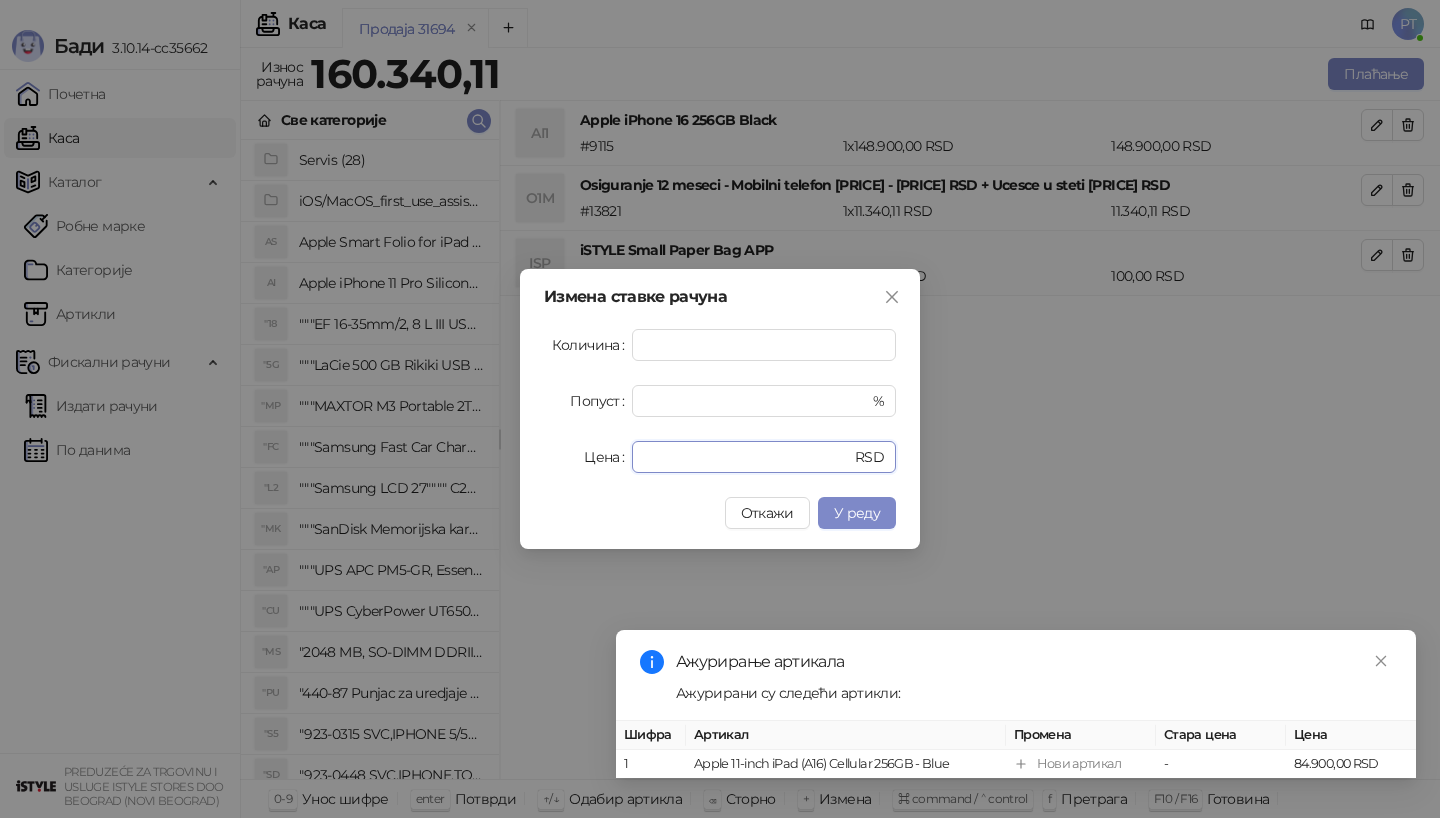 drag, startPoint x: 726, startPoint y: 464, endPoint x: 575, endPoint y: 465, distance: 151.00331 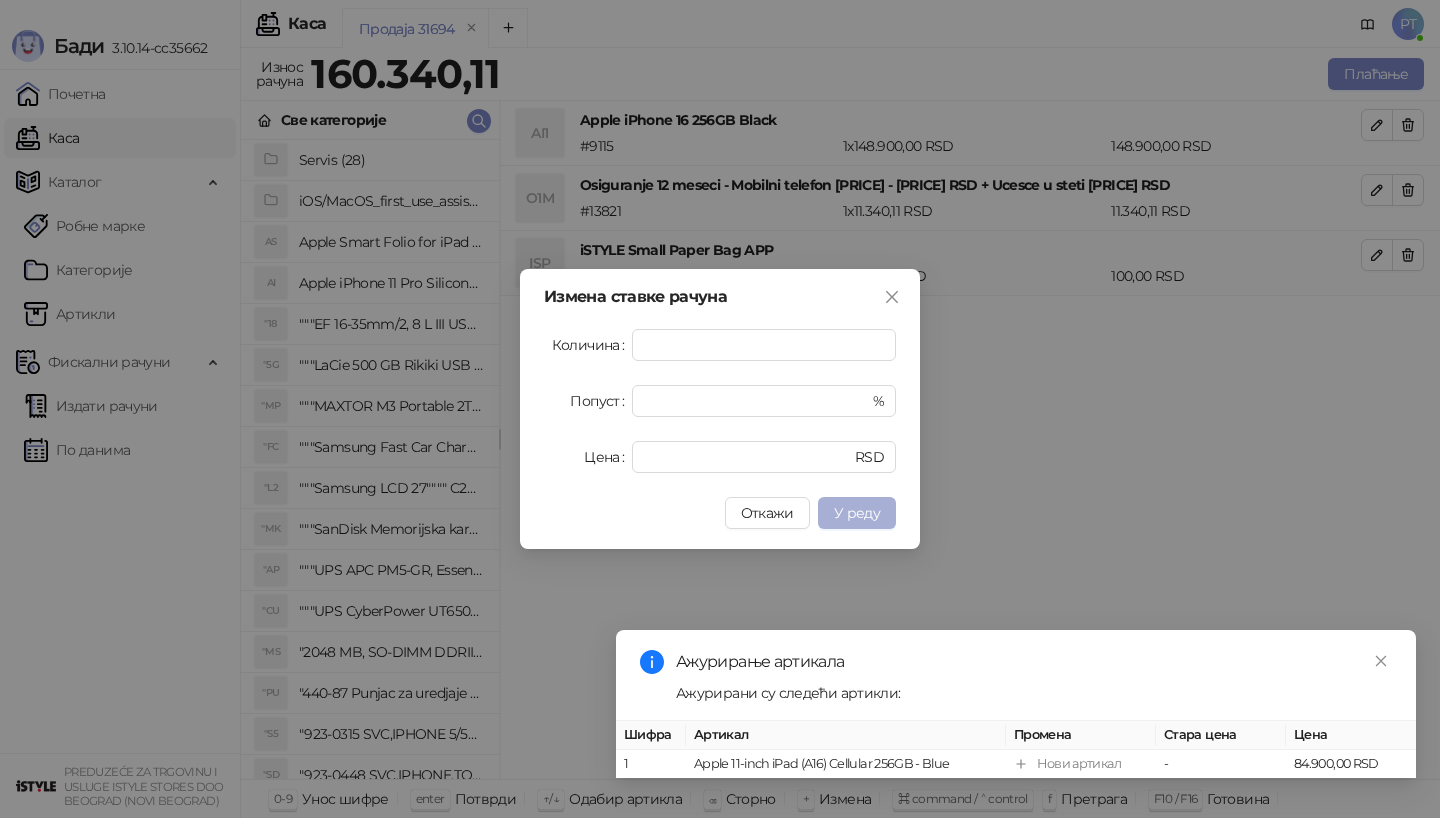 type on "******" 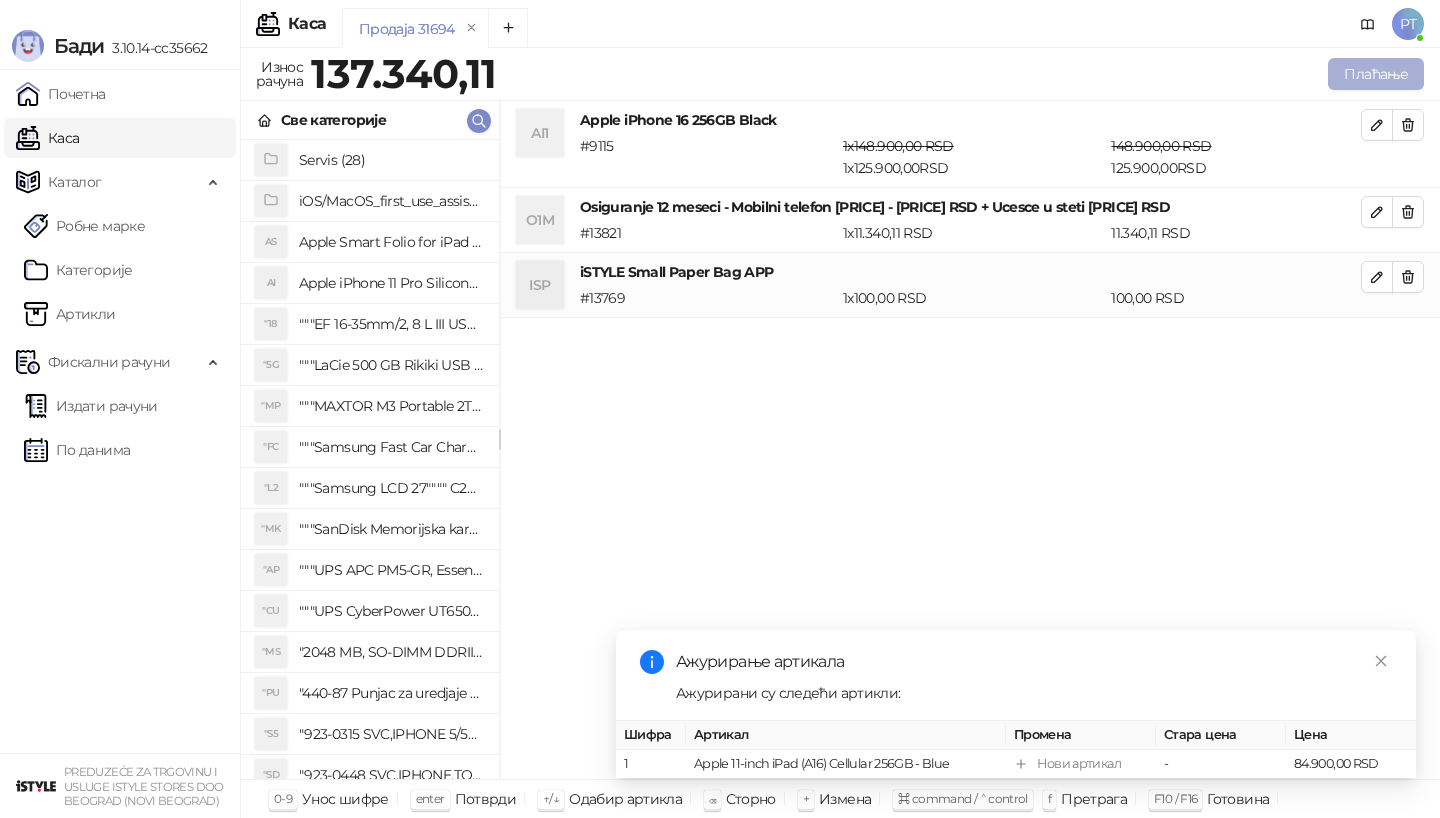 click on "Плаћање" at bounding box center (1376, 74) 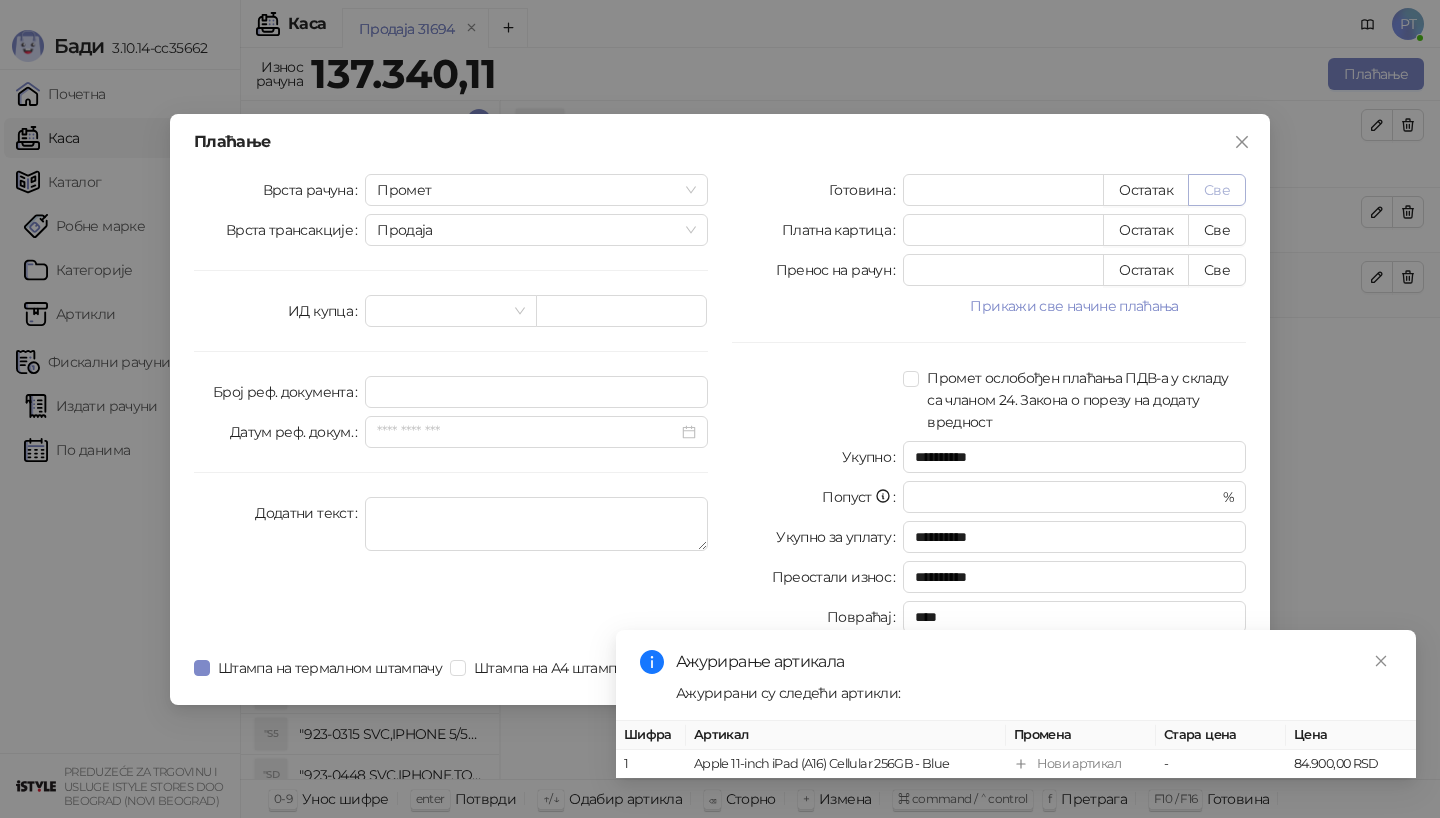 click on "Све" at bounding box center (1217, 190) 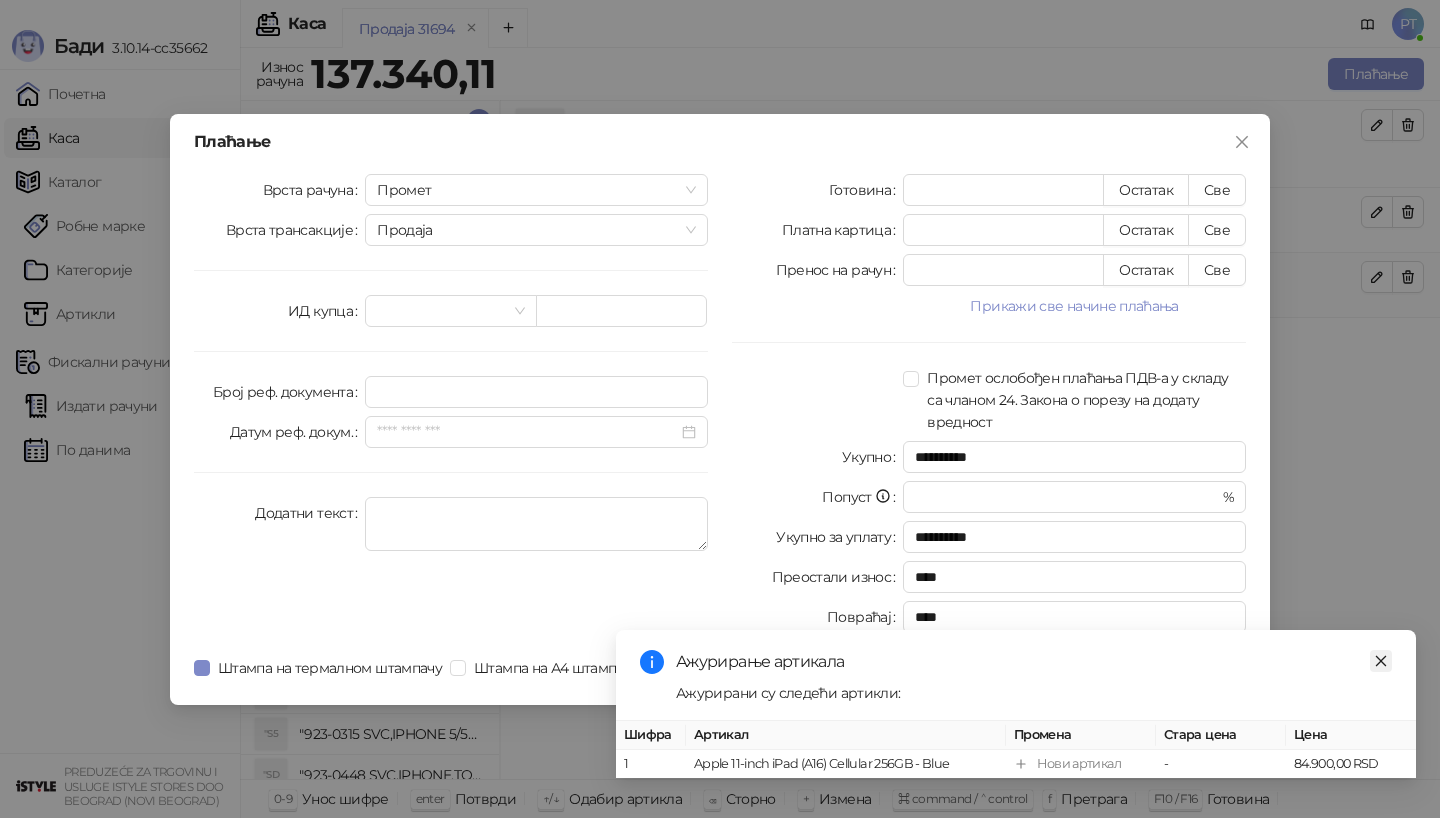 click 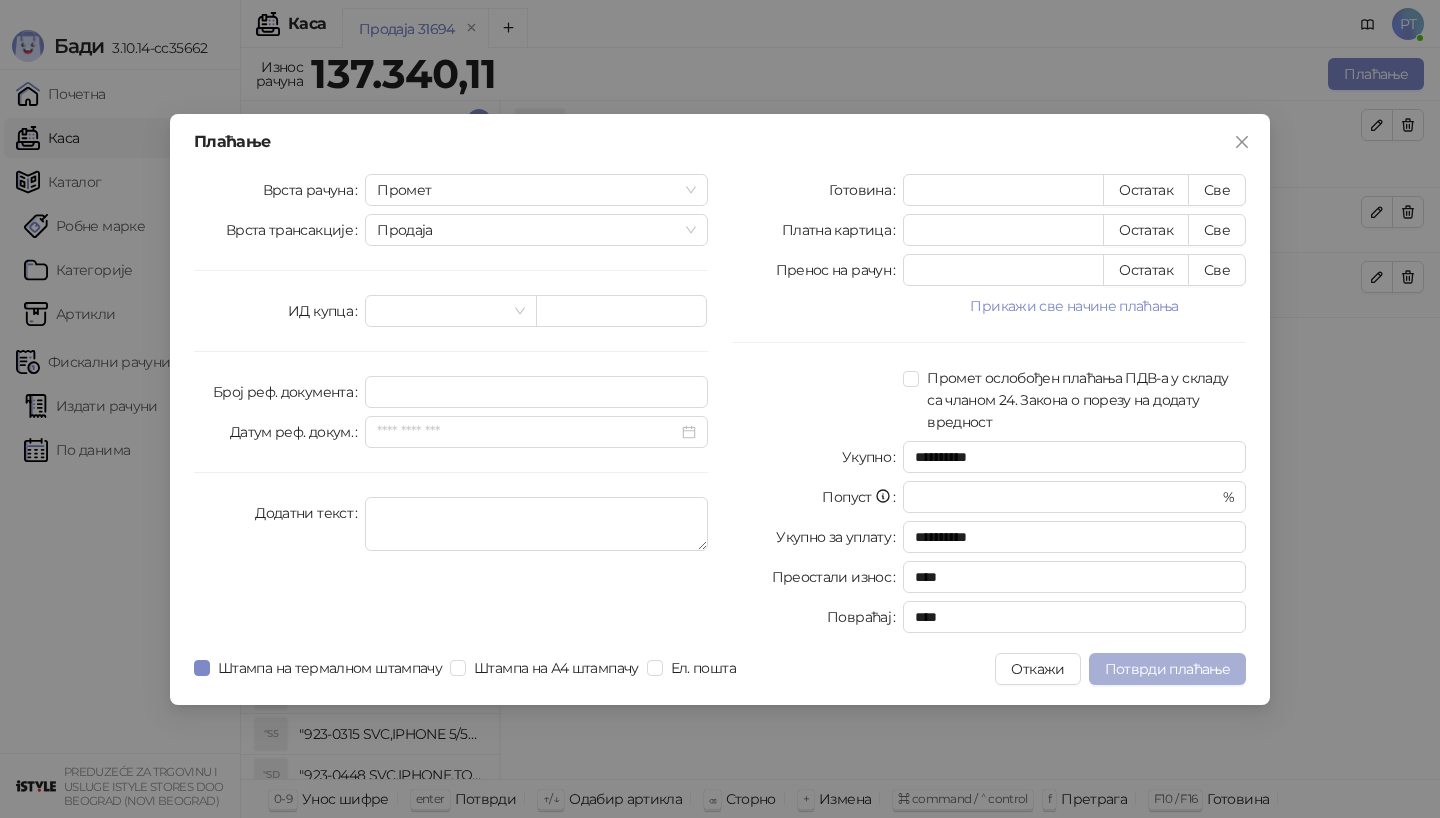 click on "Потврди плаћање" at bounding box center [1167, 669] 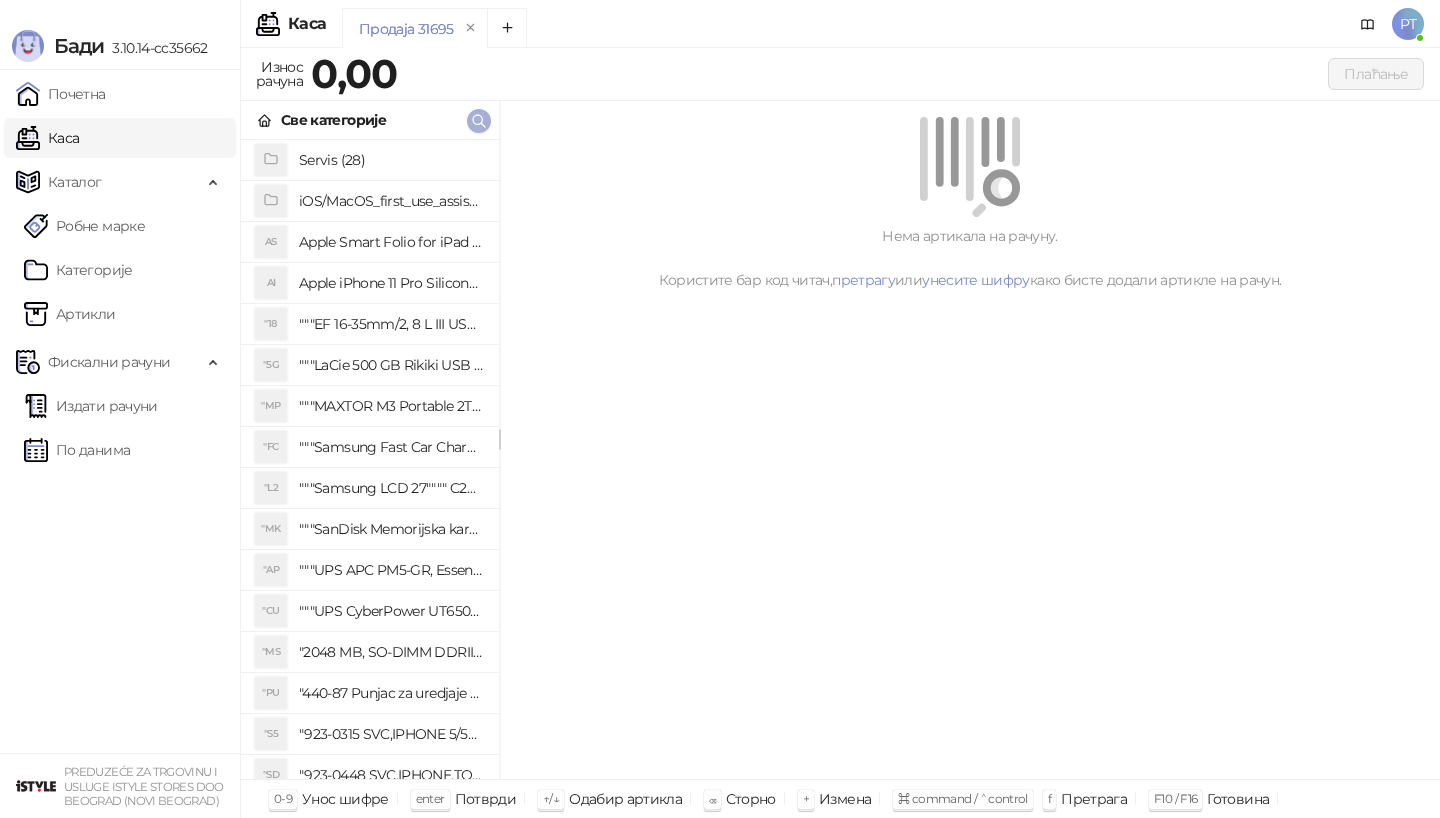 click 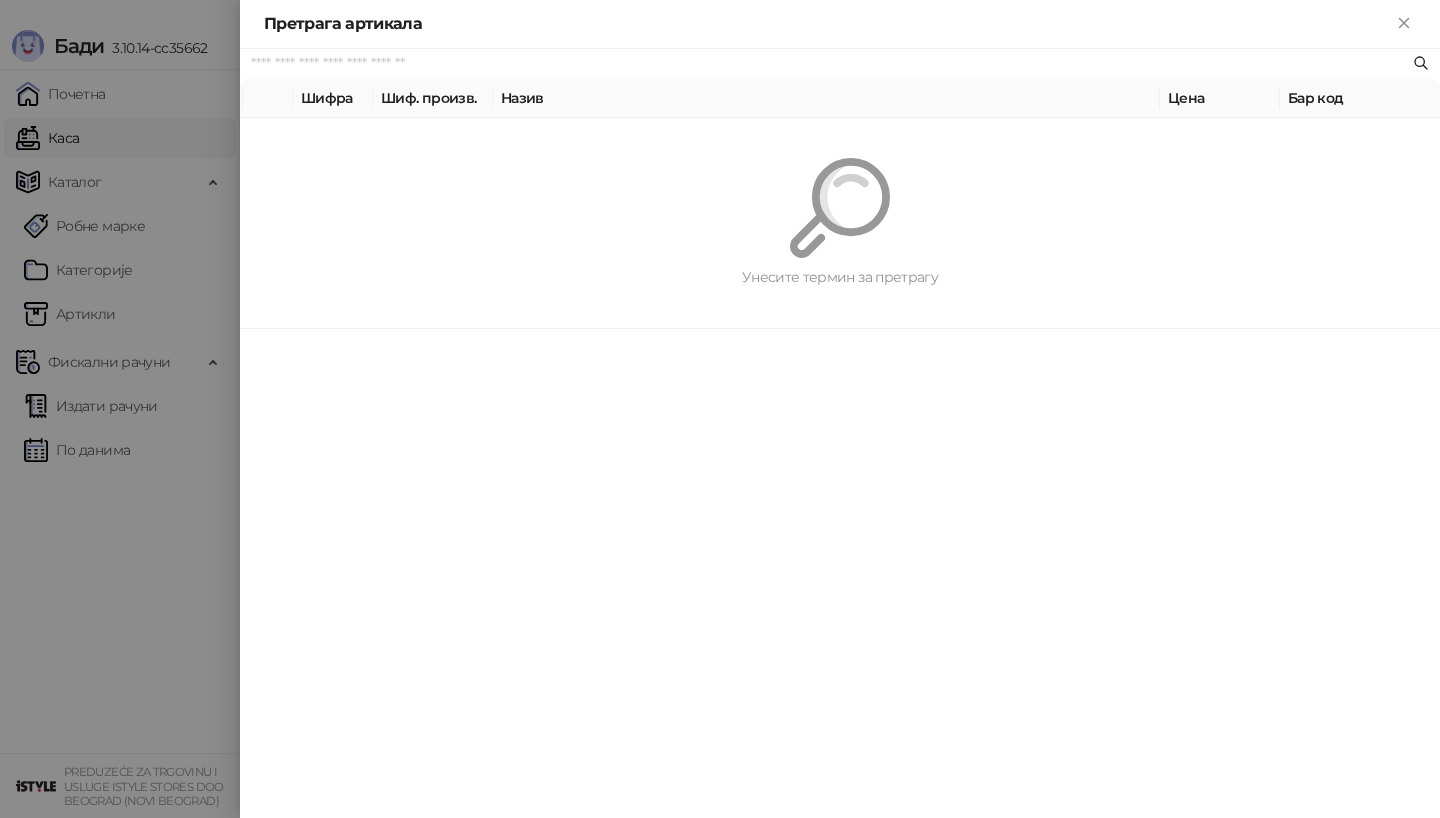 paste on "*********" 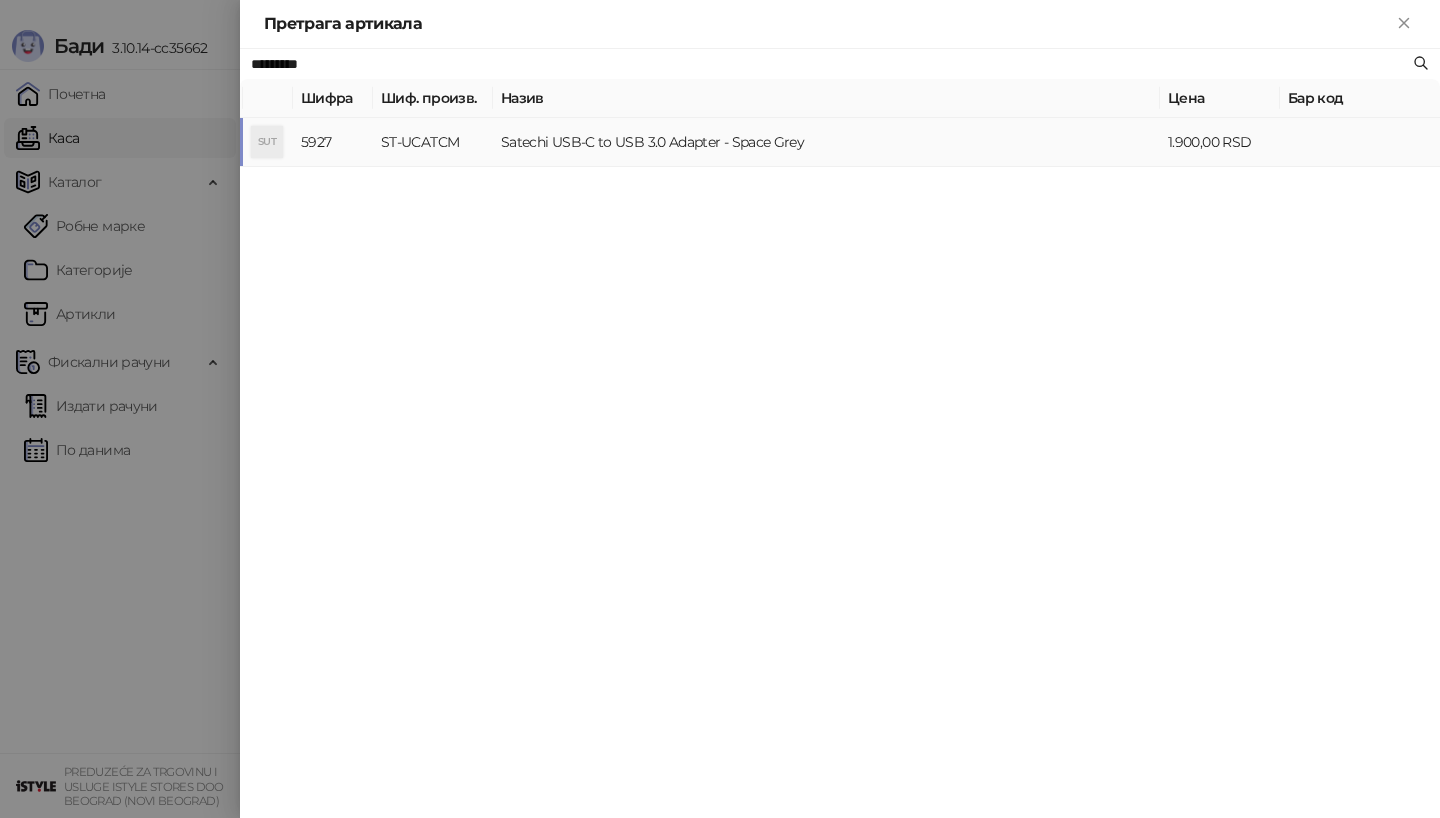 click on "SUT" at bounding box center [267, 142] 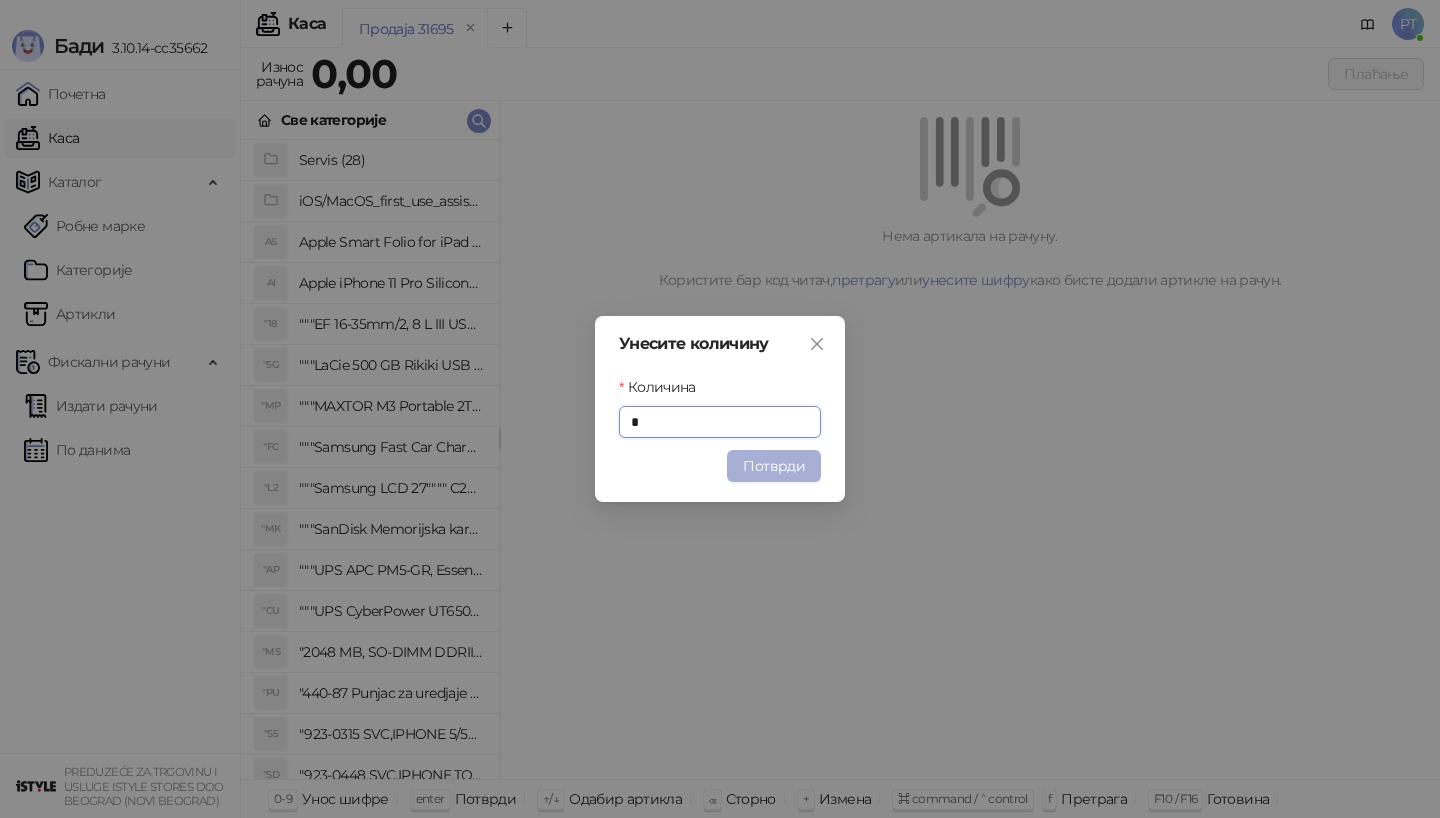 click on "Потврди" at bounding box center [774, 466] 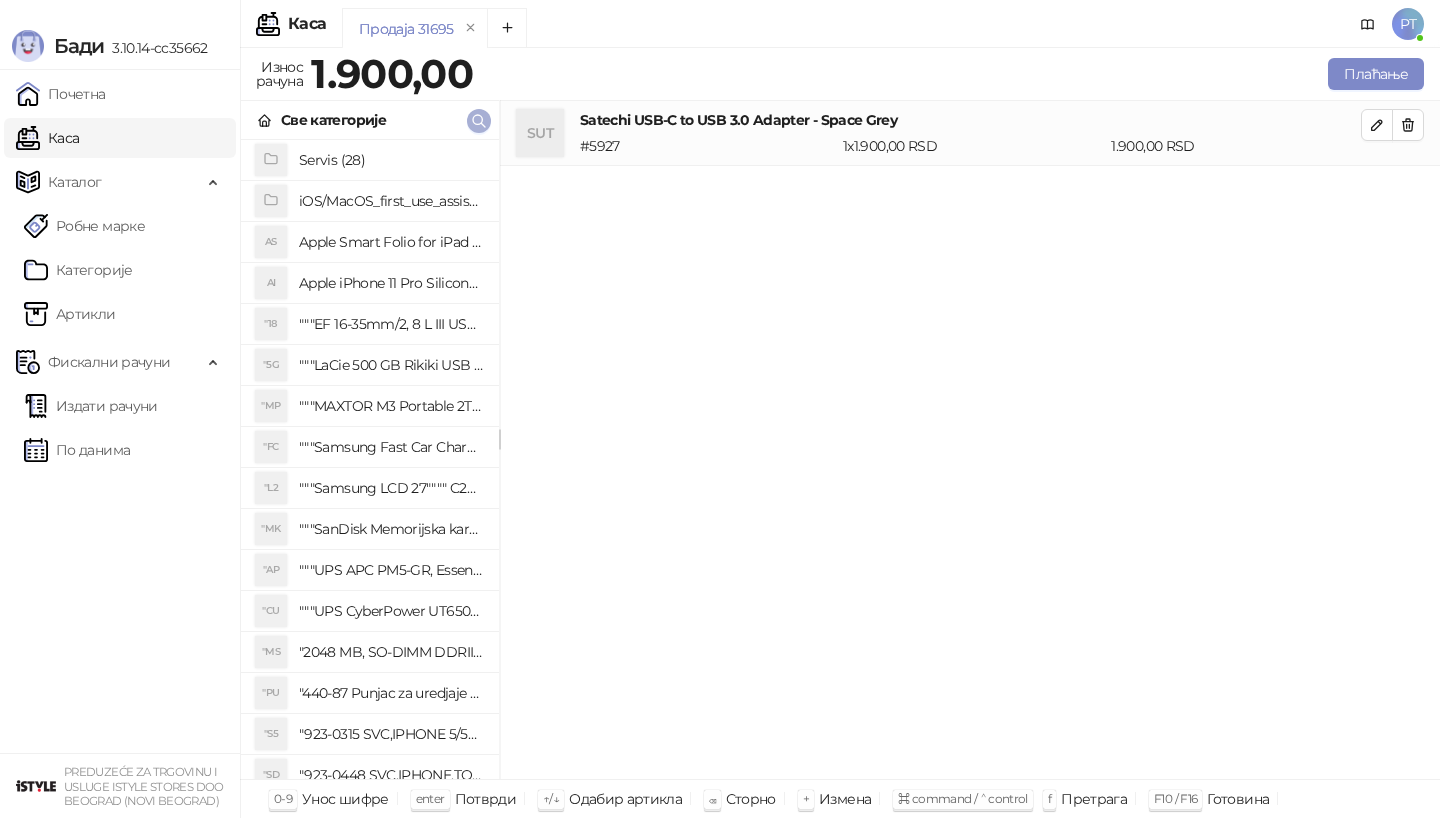click 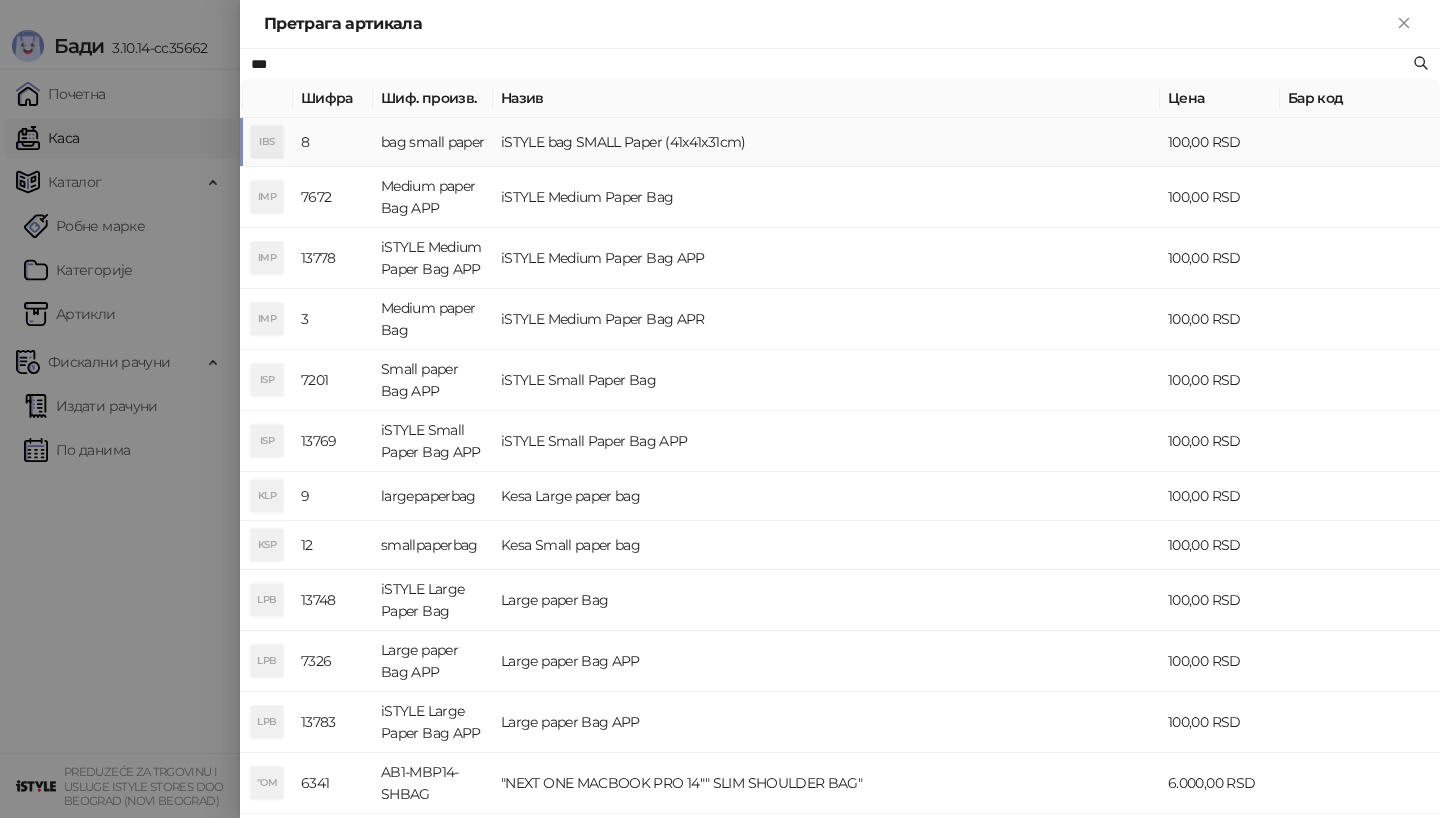 type on "***" 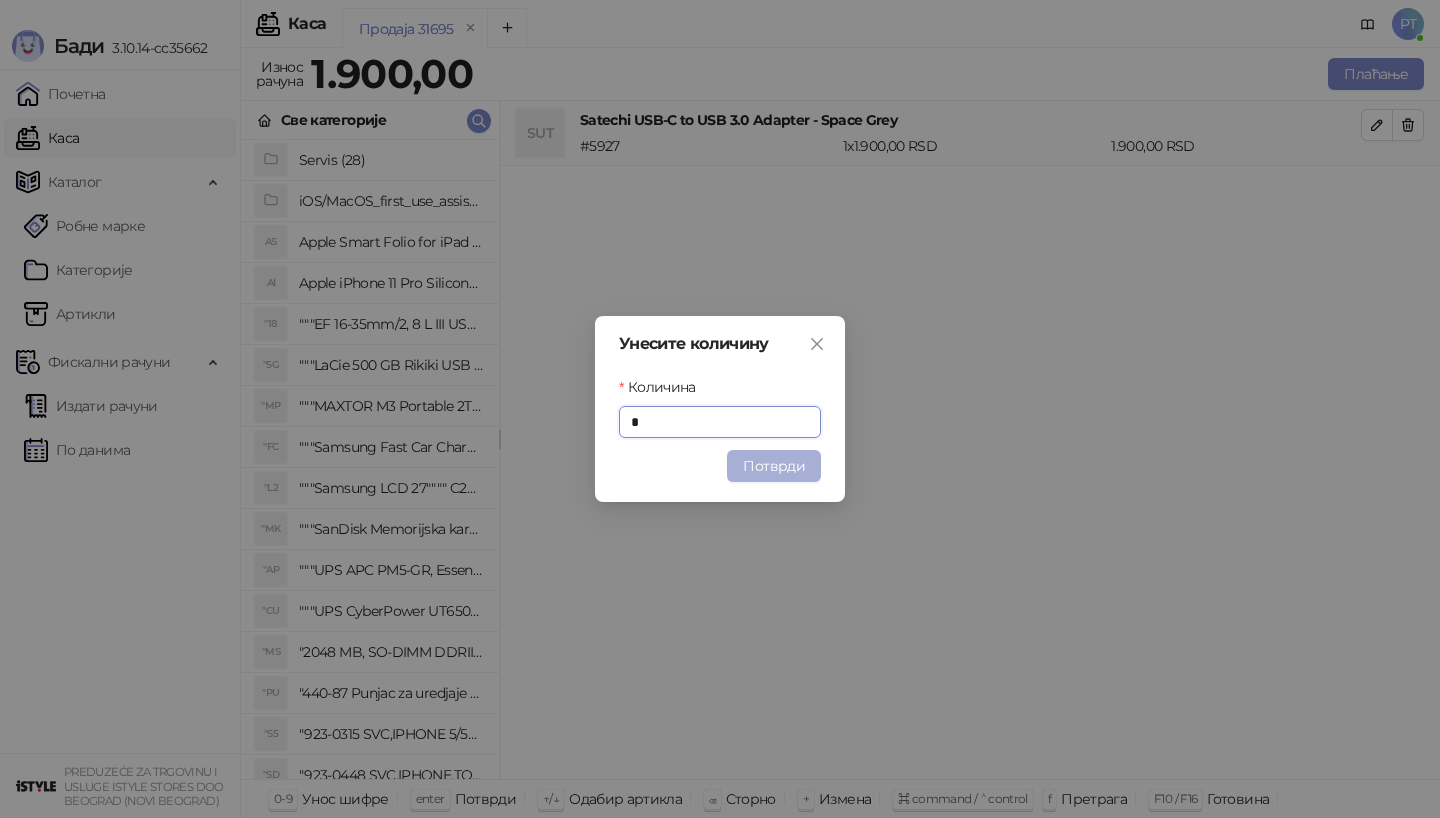 click on "Потврди" at bounding box center [774, 466] 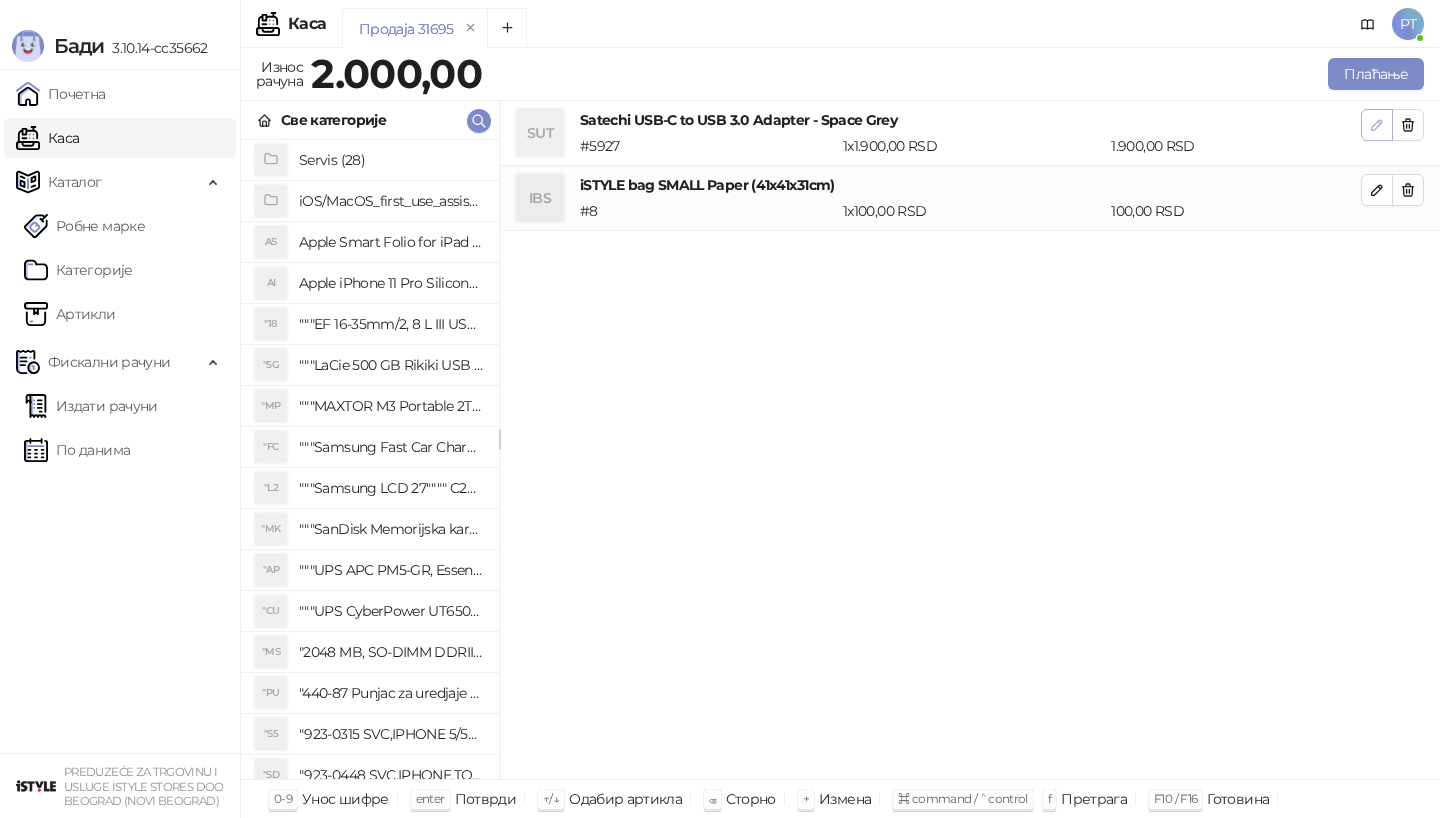 click 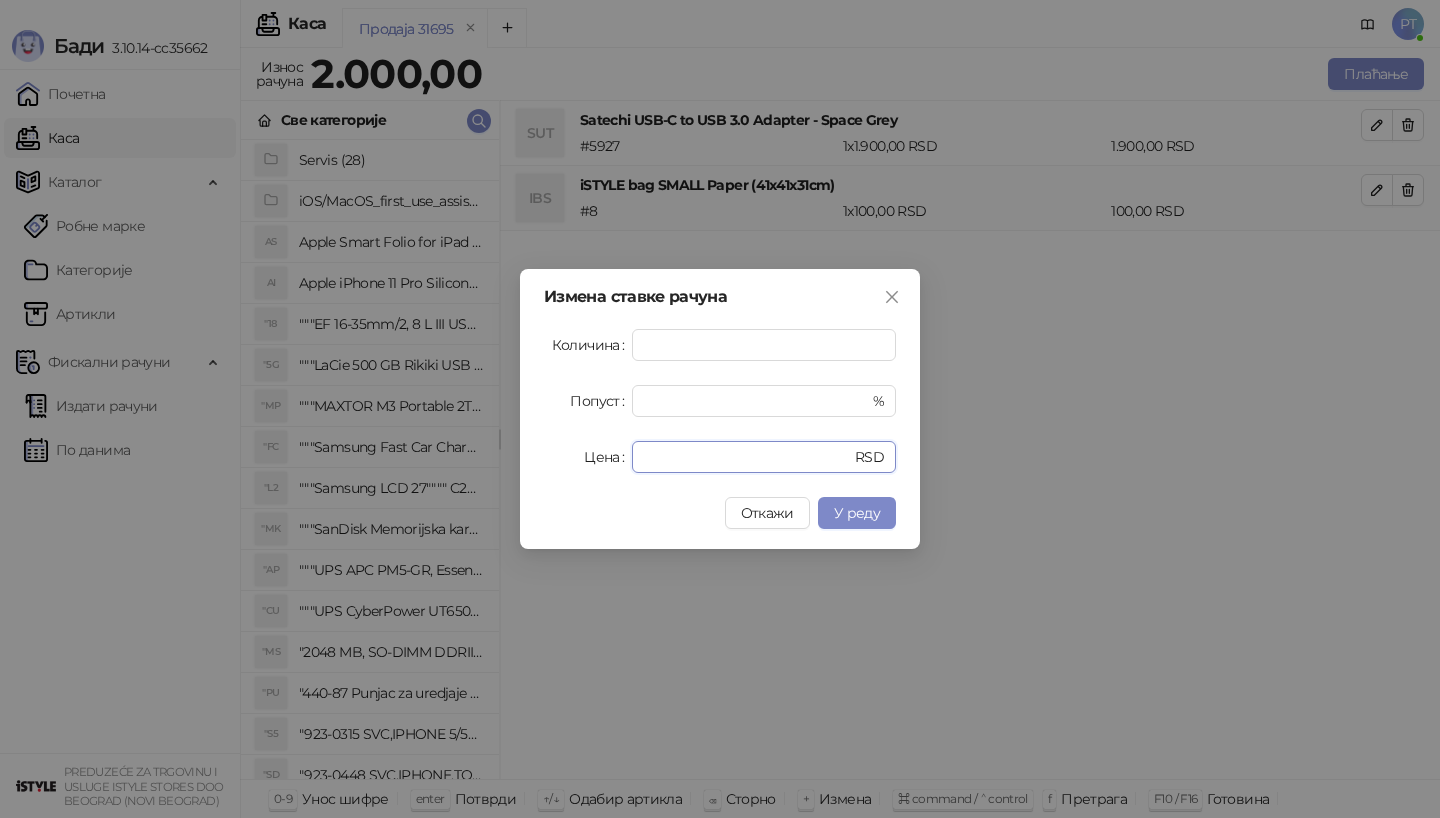 drag, startPoint x: 699, startPoint y: 460, endPoint x: 516, endPoint y: 460, distance: 183 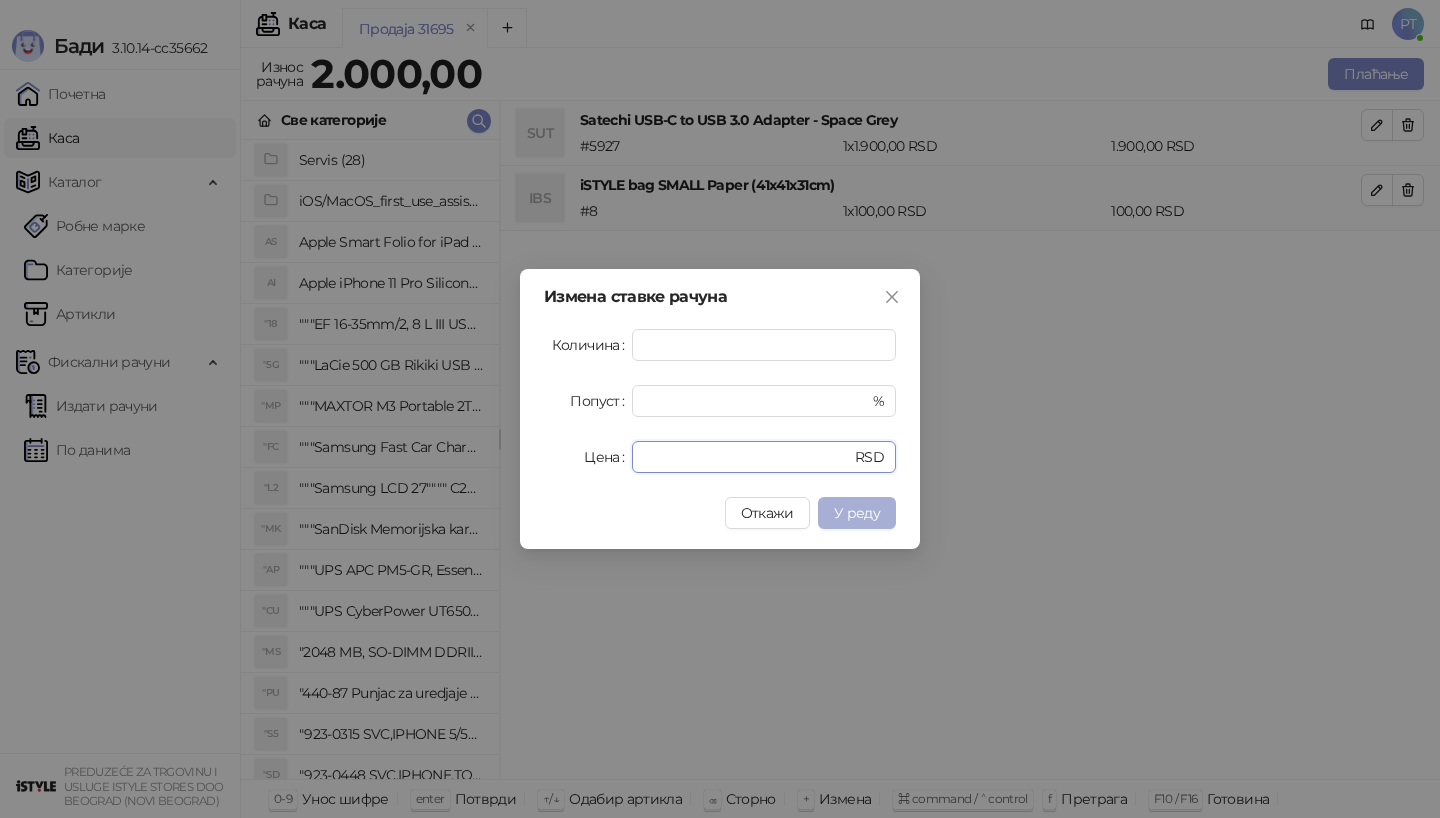 type on "****" 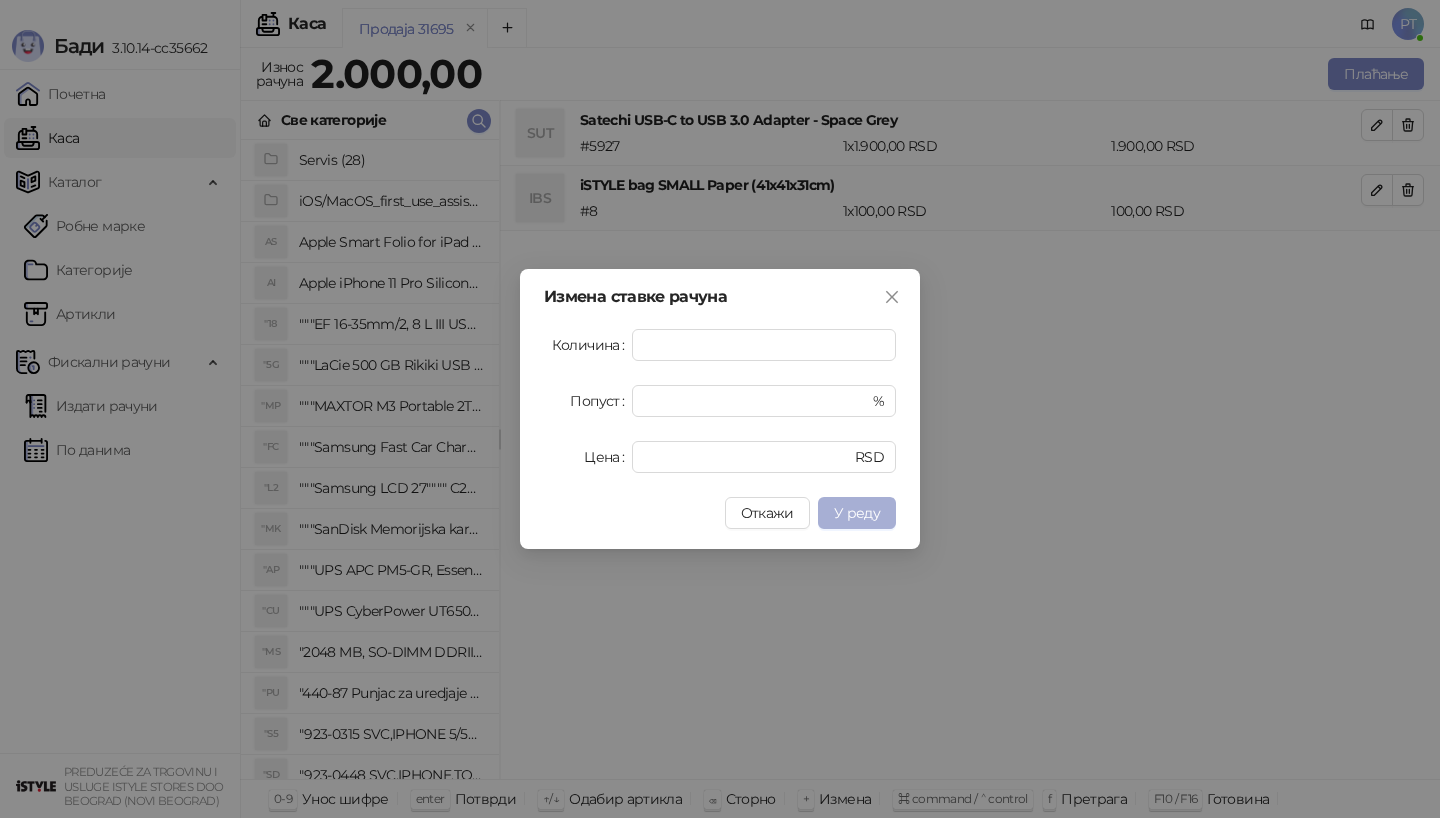 click on "У реду" at bounding box center (857, 513) 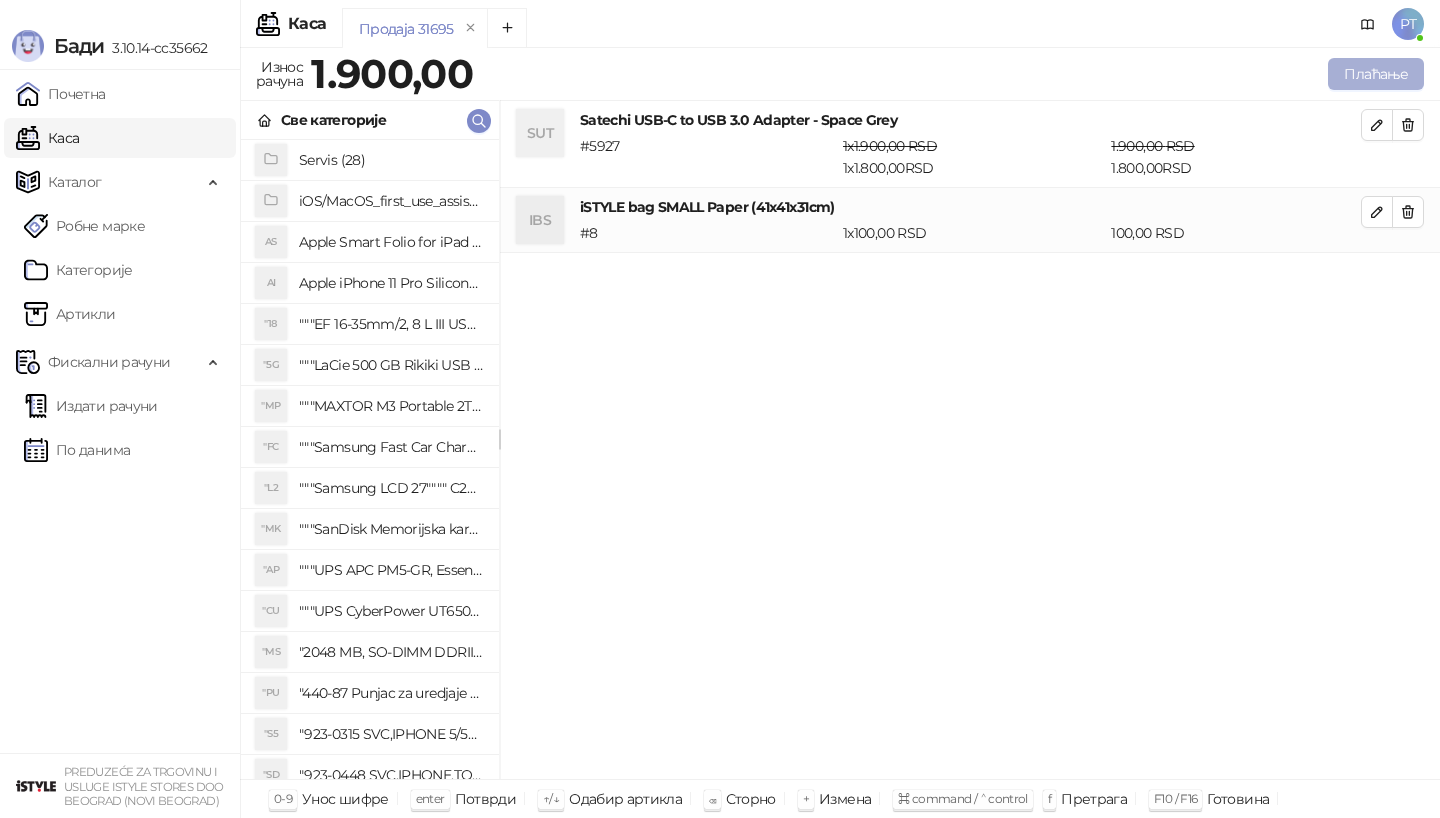 click on "Плаћање" at bounding box center (1376, 74) 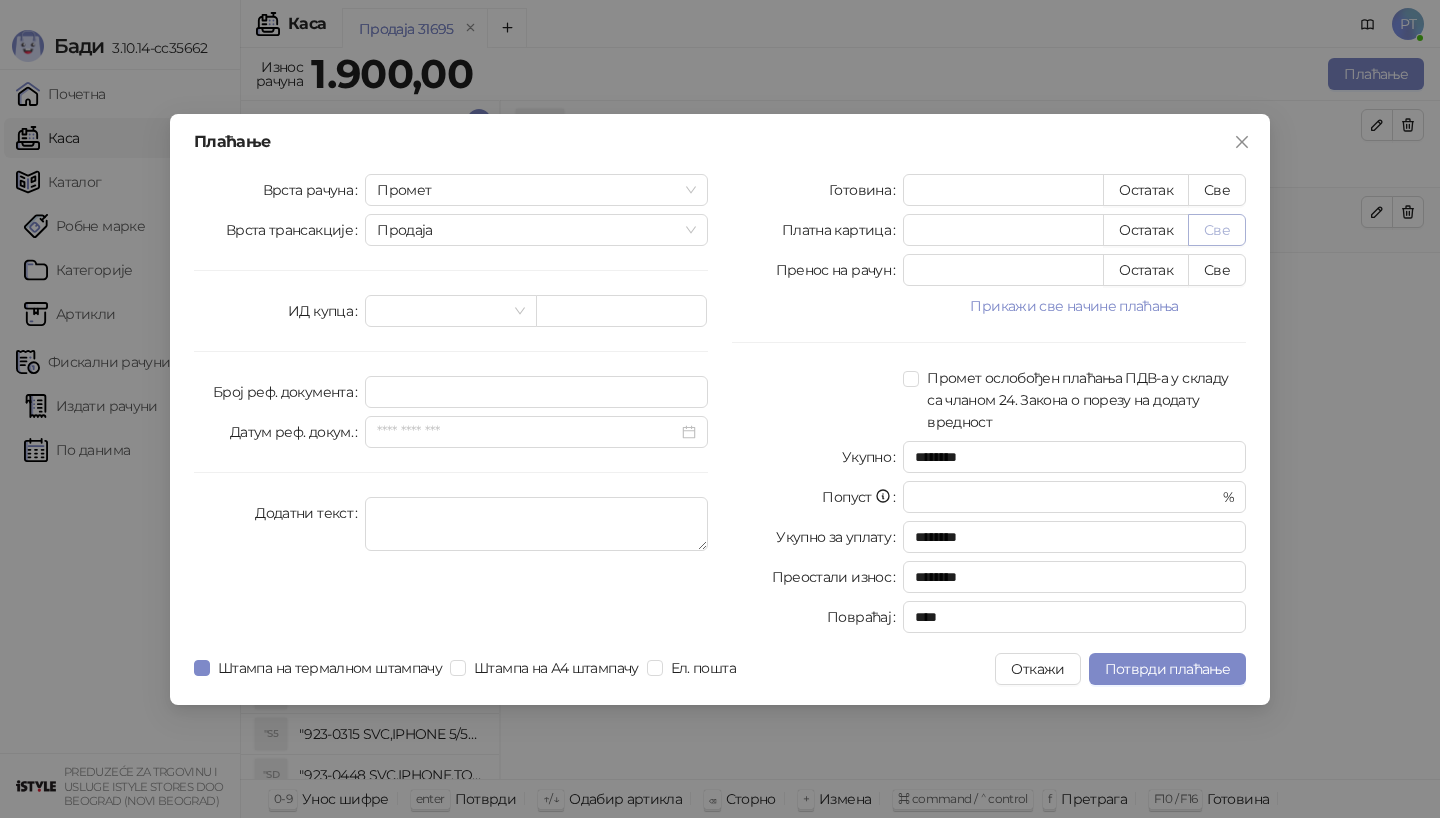 click on "Све" at bounding box center (1217, 230) 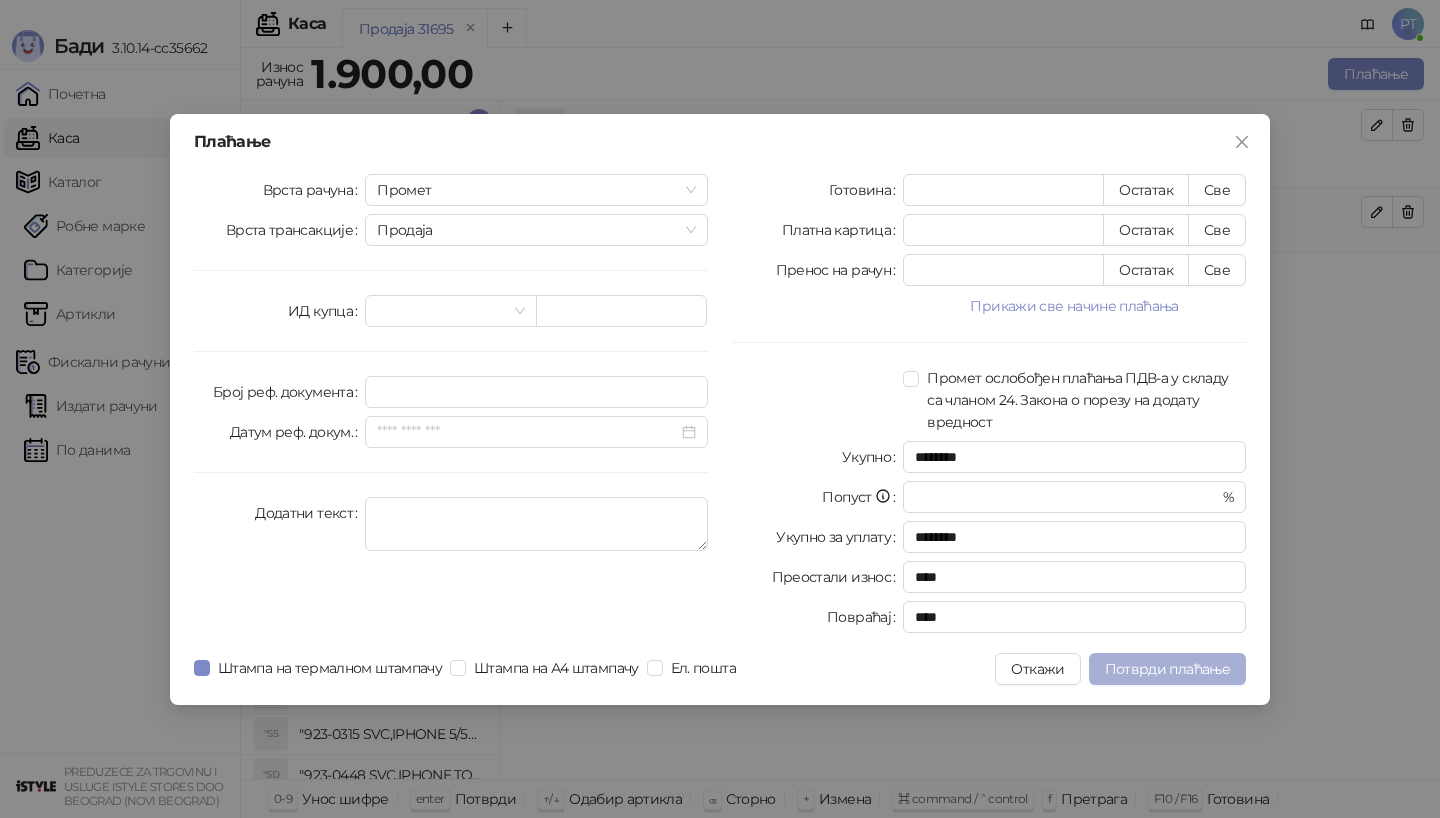 click on "Потврди плаћање" at bounding box center [1167, 669] 